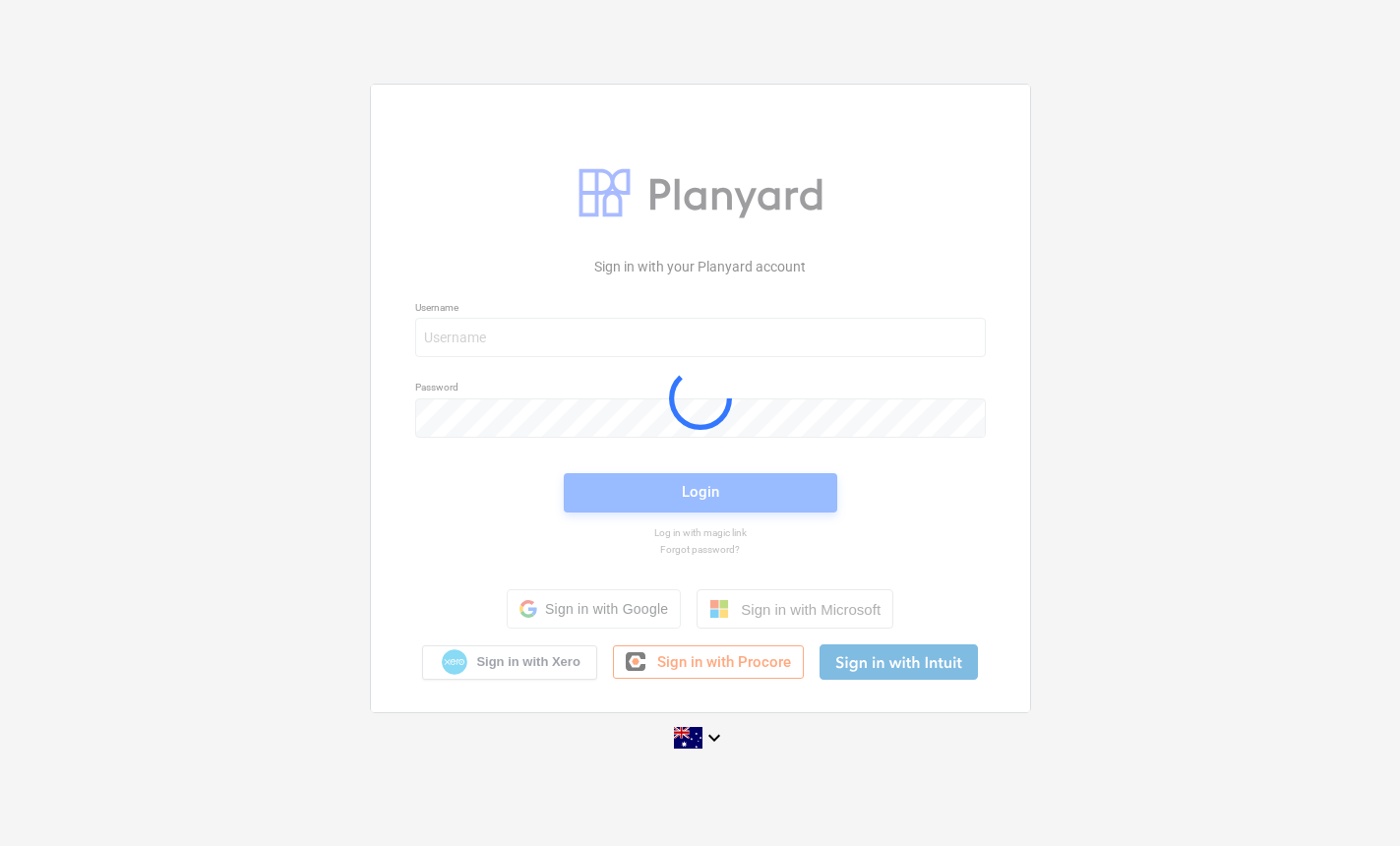scroll, scrollTop: 0, scrollLeft: 0, axis: both 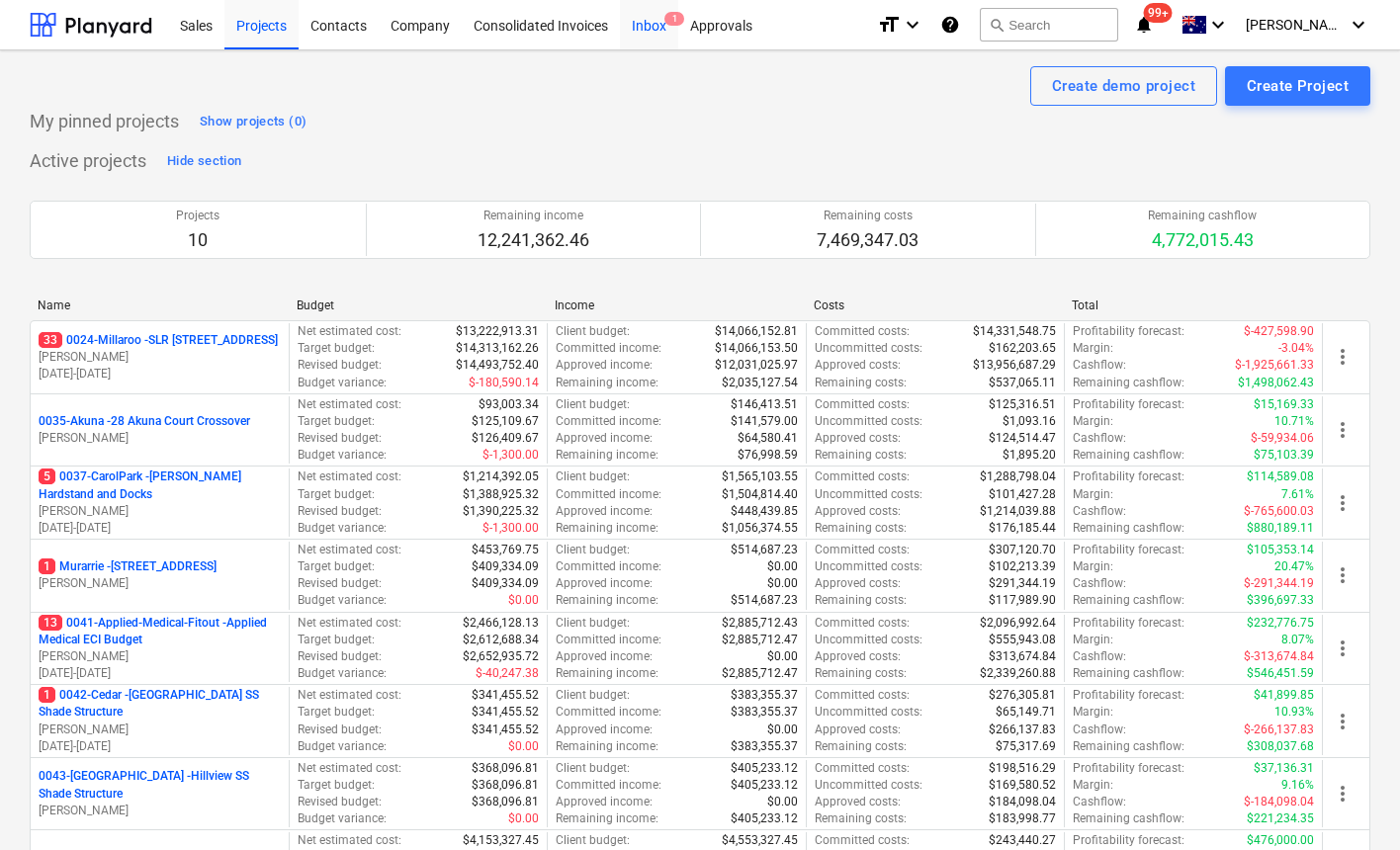 click on "Inbox 1" at bounding box center (649, 24) 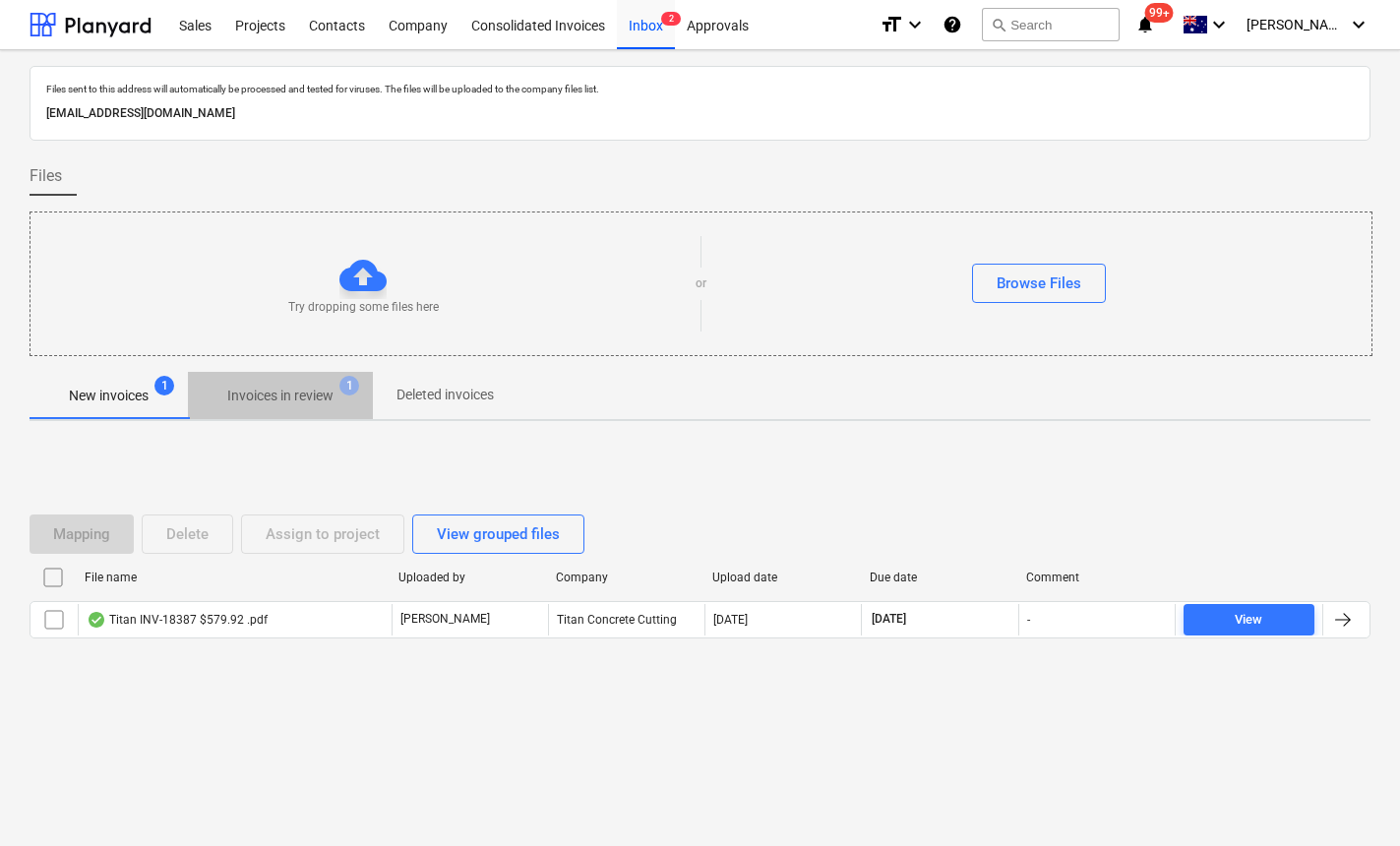 click on "Invoices in review" at bounding box center (280, 395) 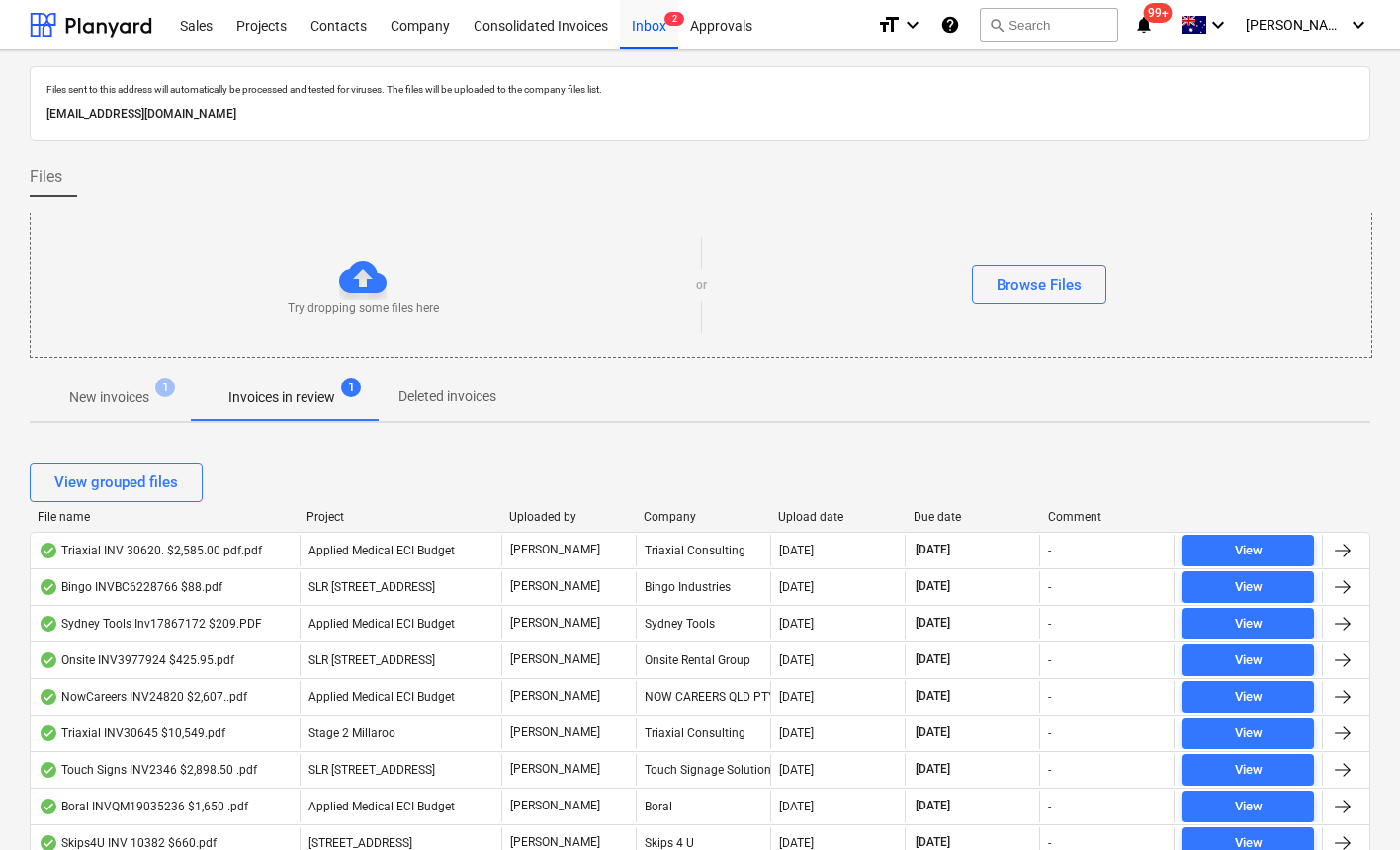 click on "Upload date" at bounding box center [837, 517] 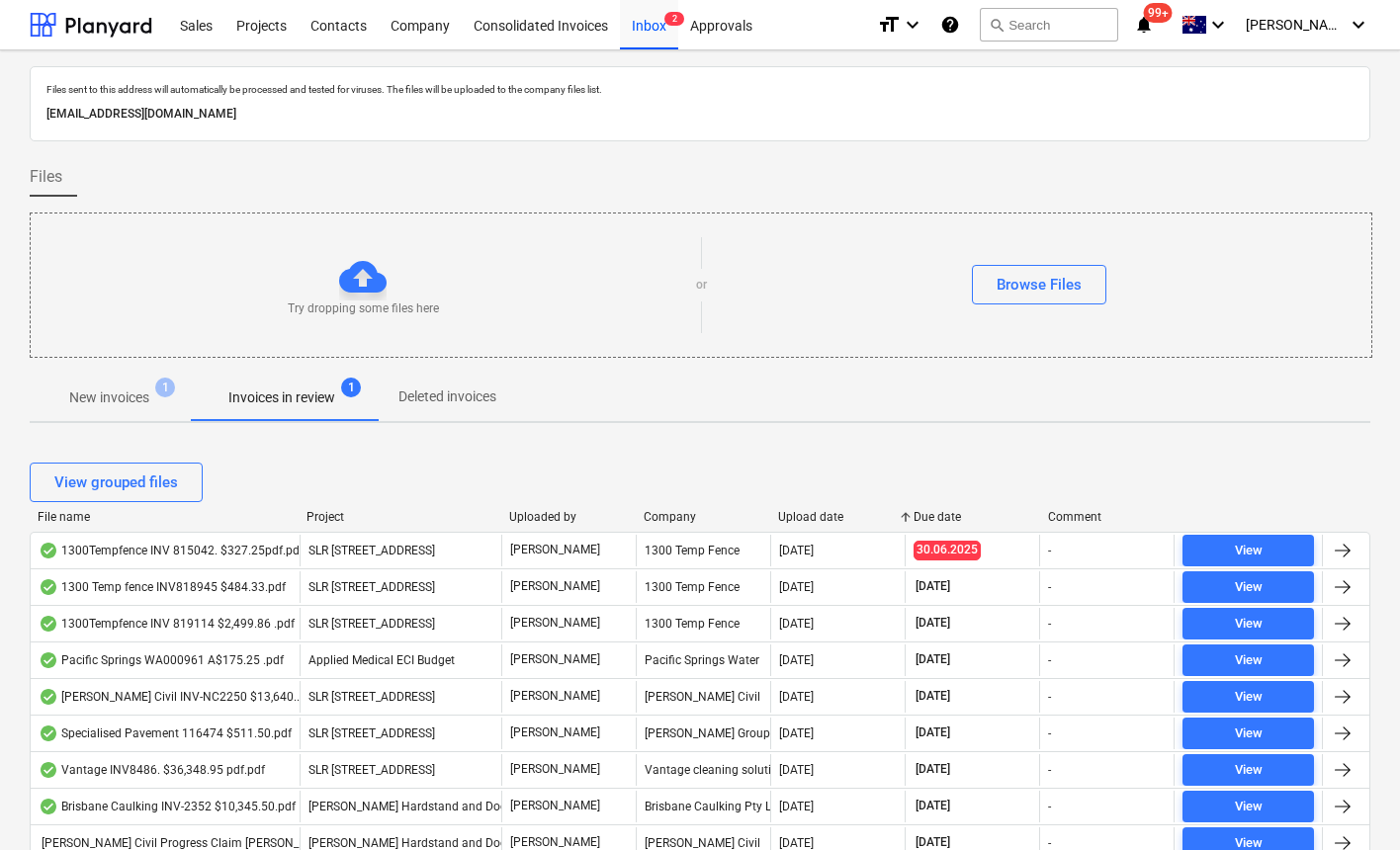 click on "Upload date" at bounding box center (837, 517) 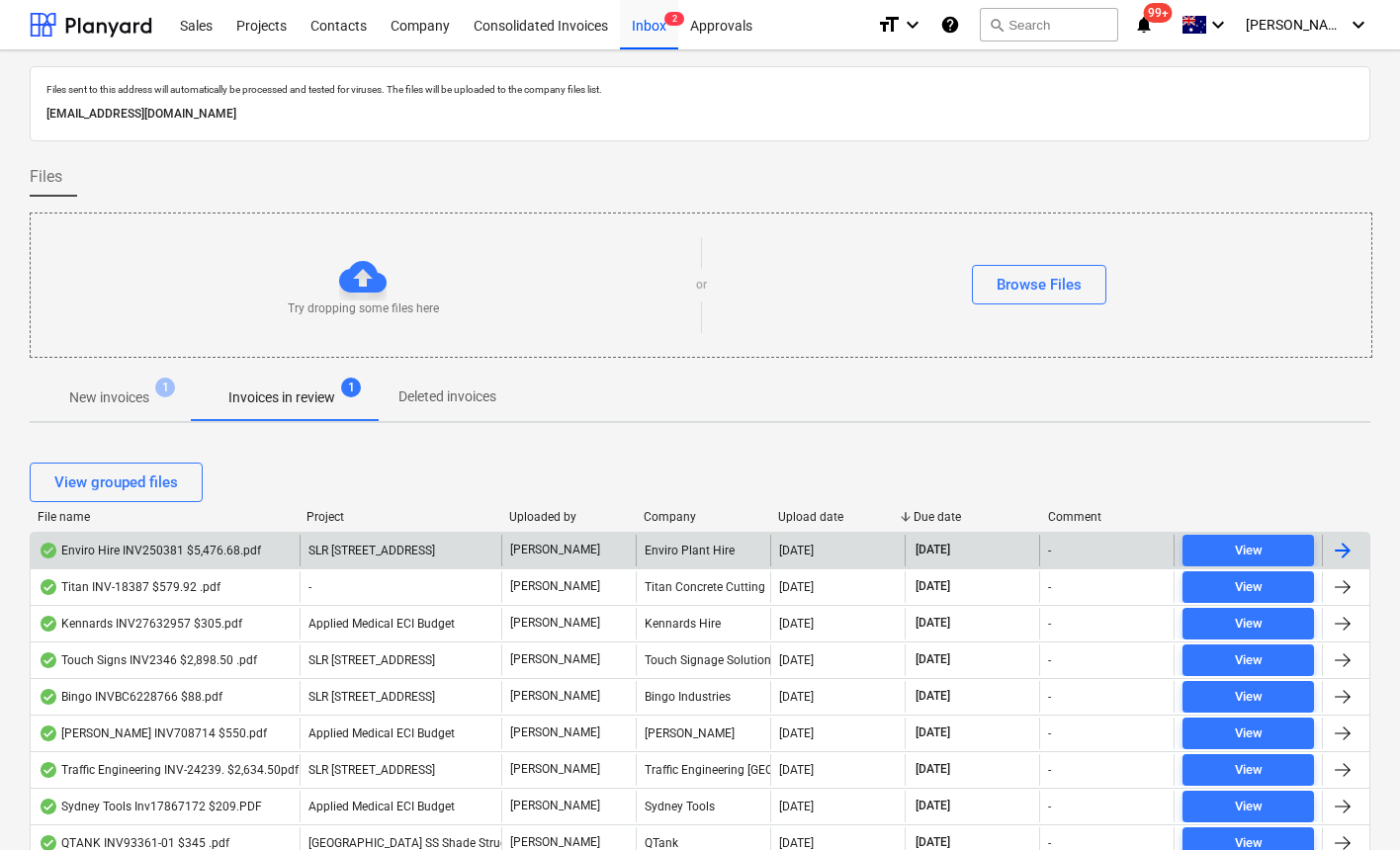 click on "Enviro Hire INV250381 $5,476.68.pdf" at bounding box center (149, 551) 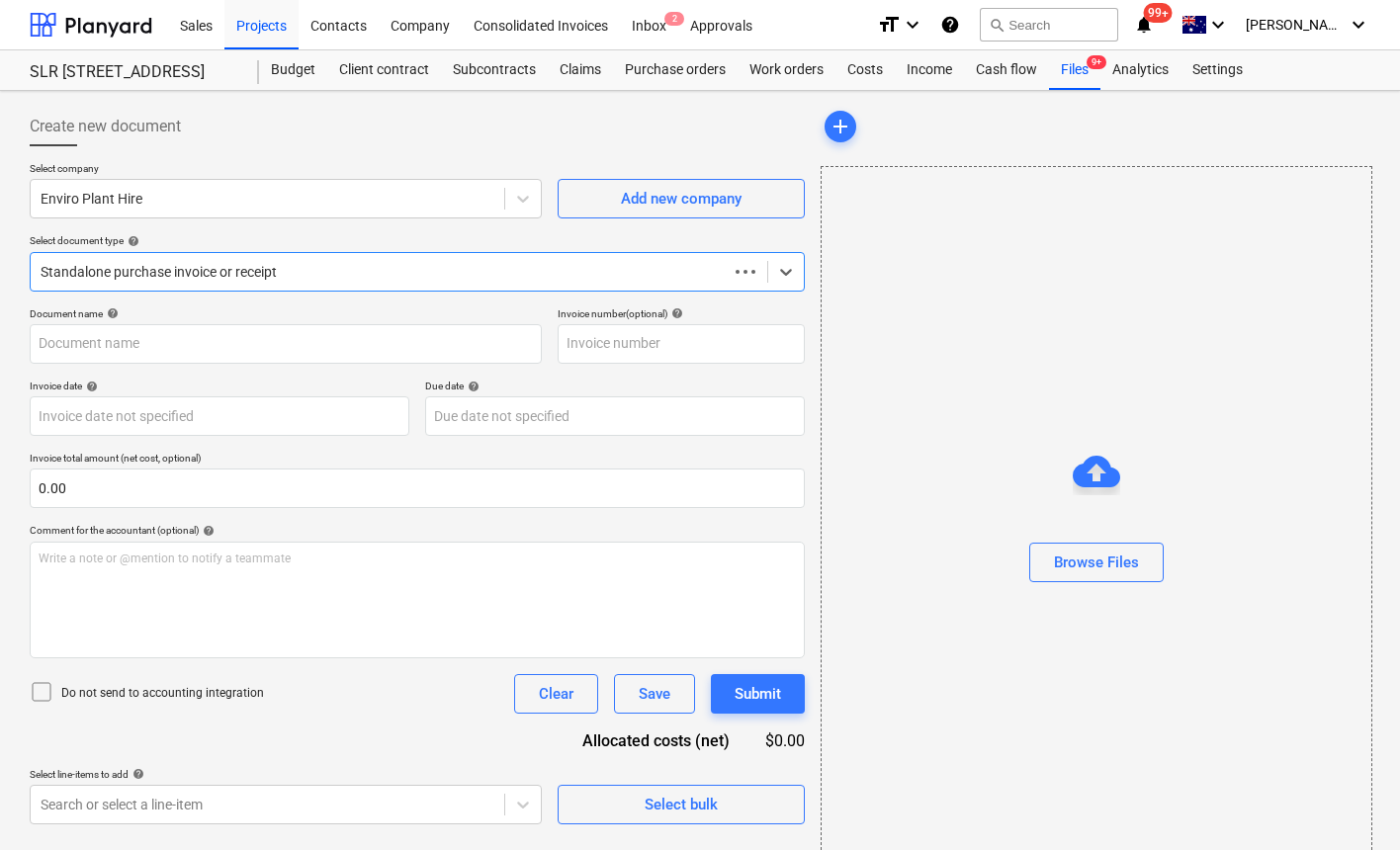 type on "INV250381" 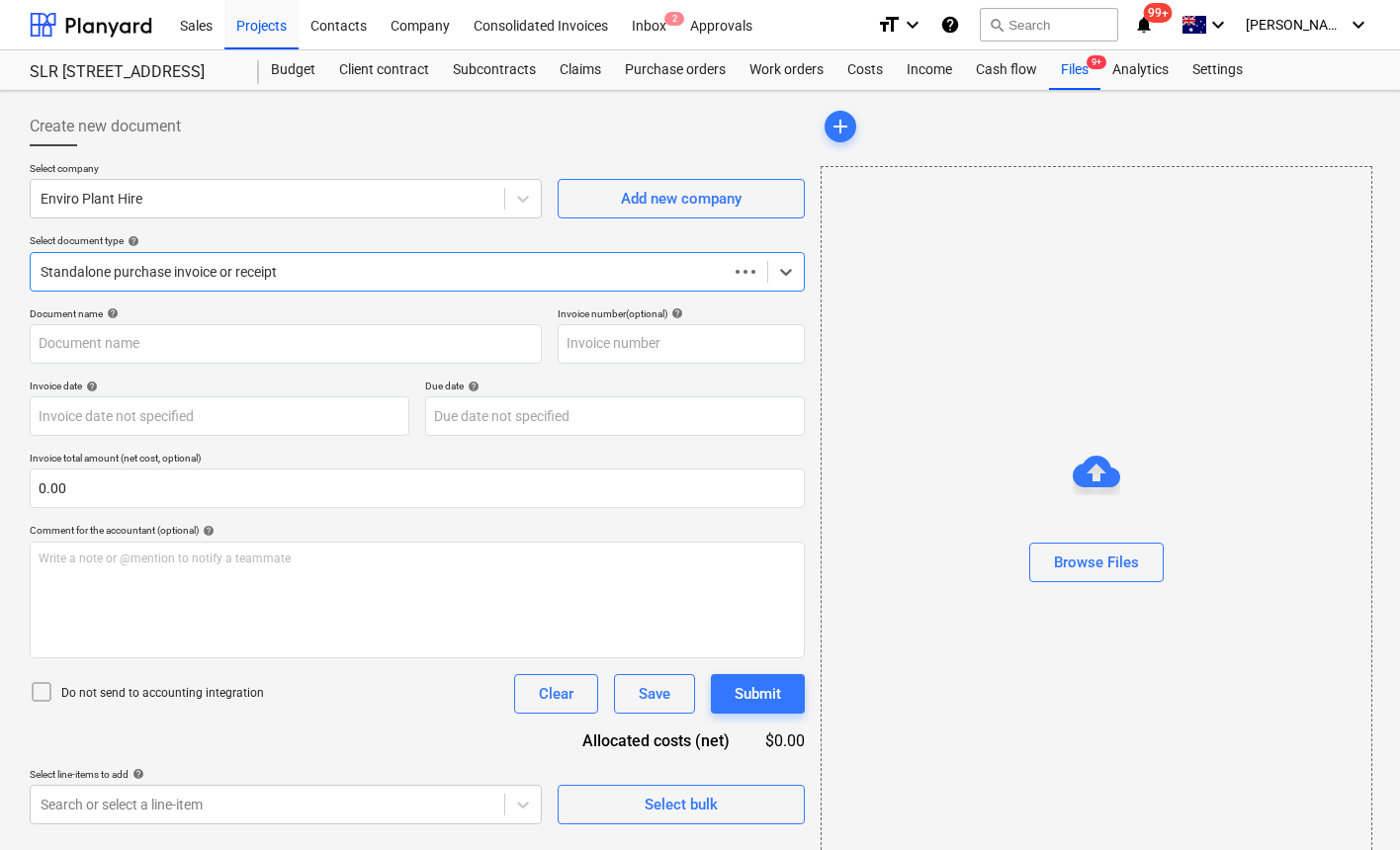 type on "INV250381" 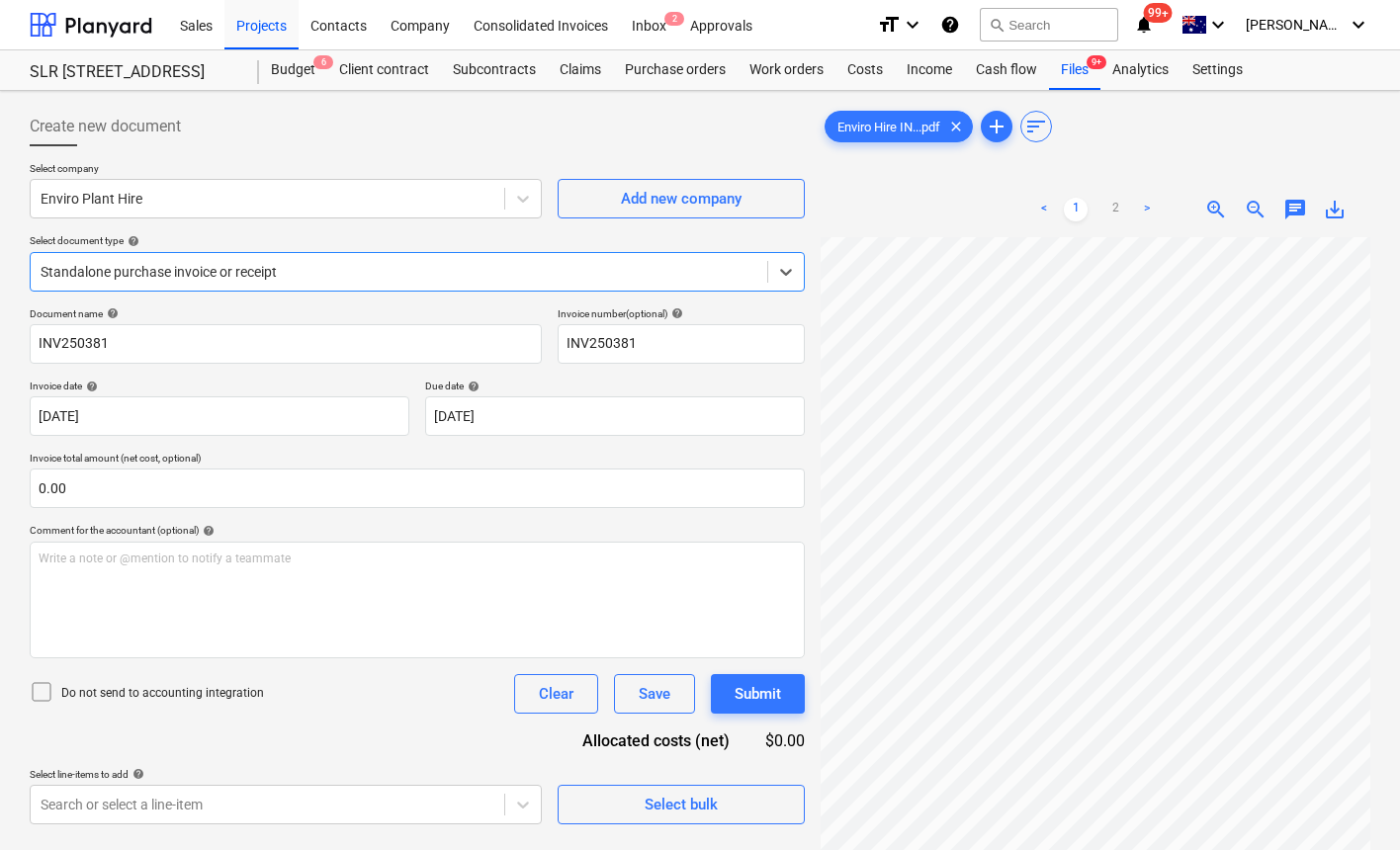 scroll, scrollTop: 79, scrollLeft: 55, axis: both 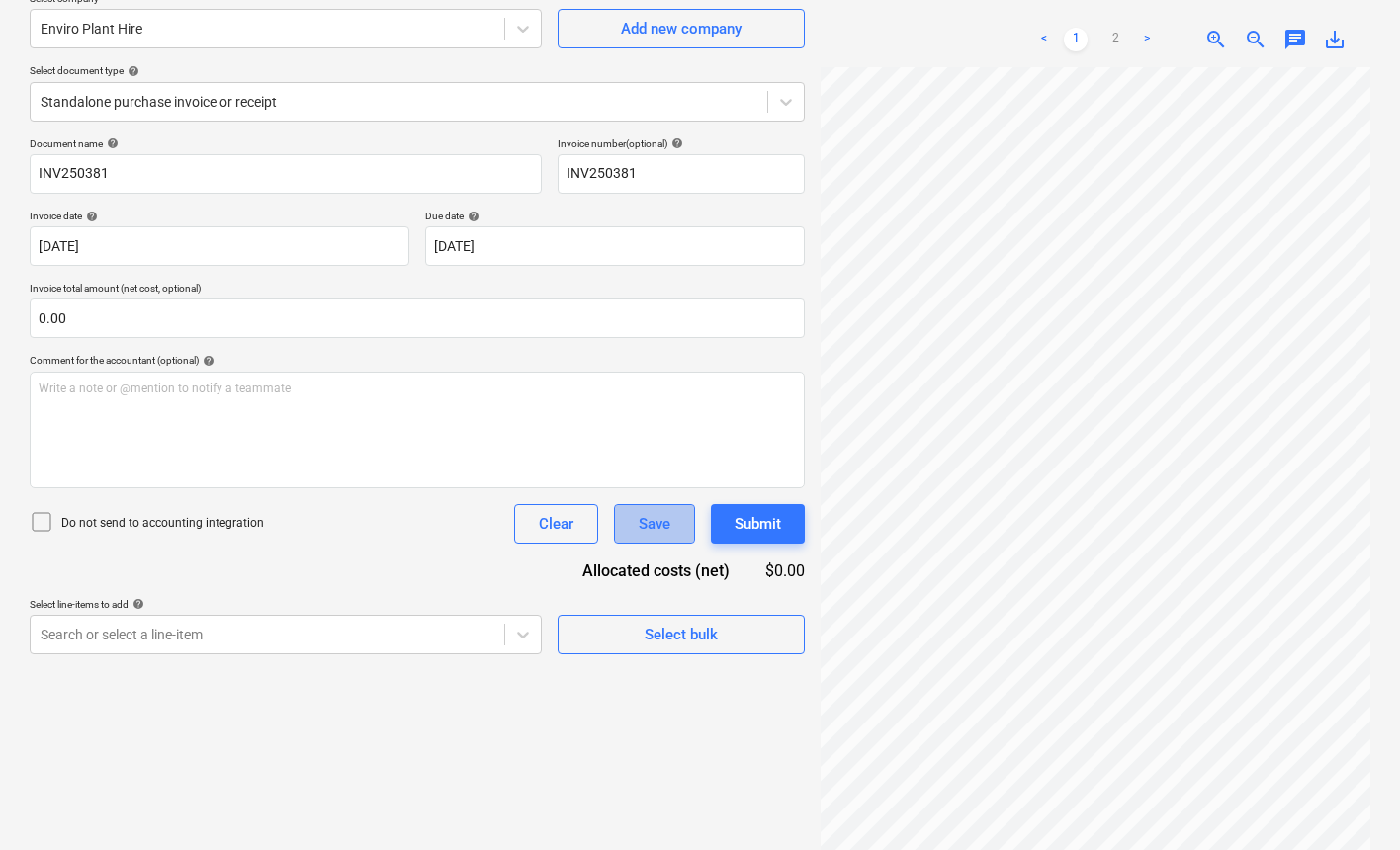 click on "Save" at bounding box center (655, 524) 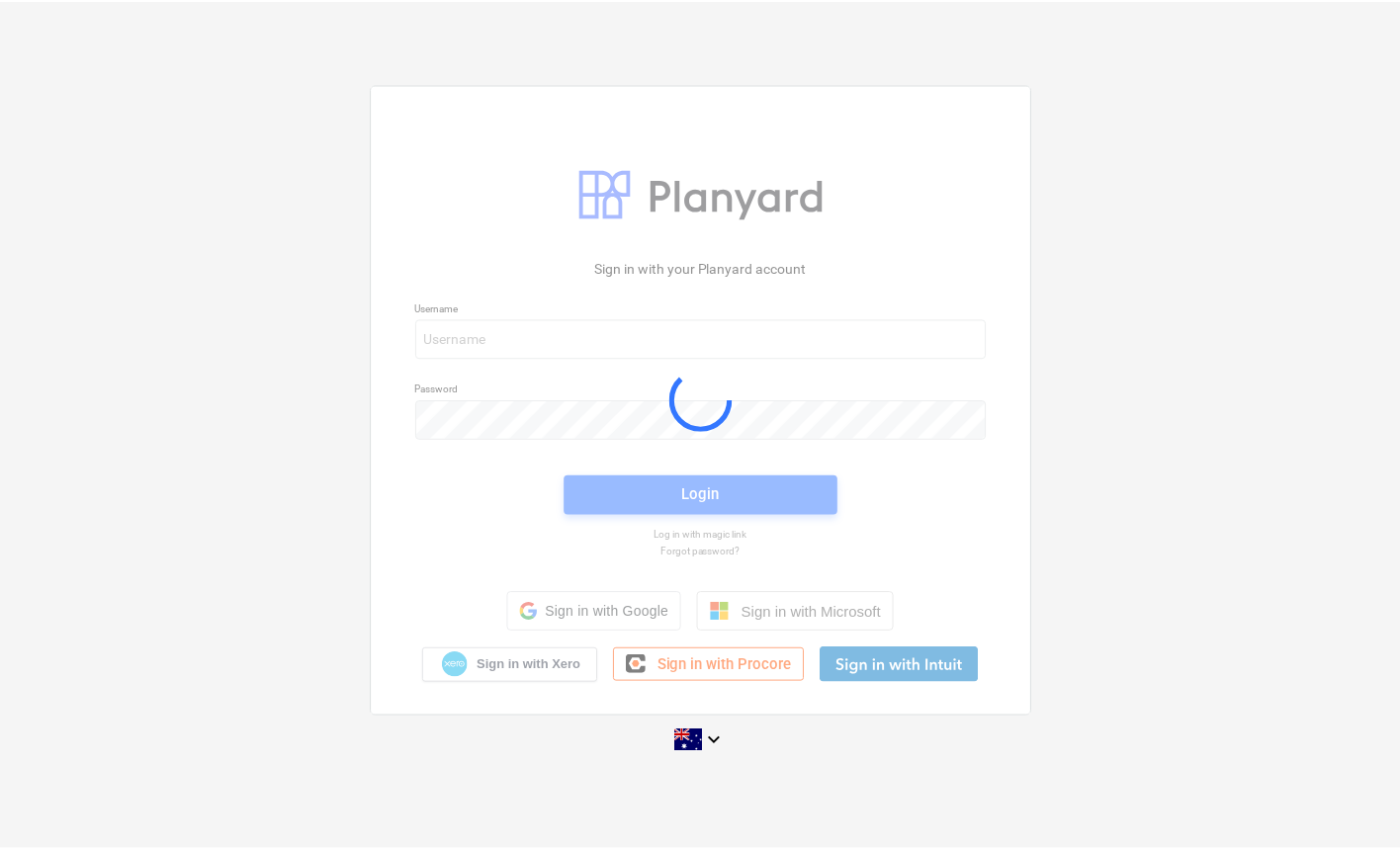 scroll, scrollTop: 0, scrollLeft: 0, axis: both 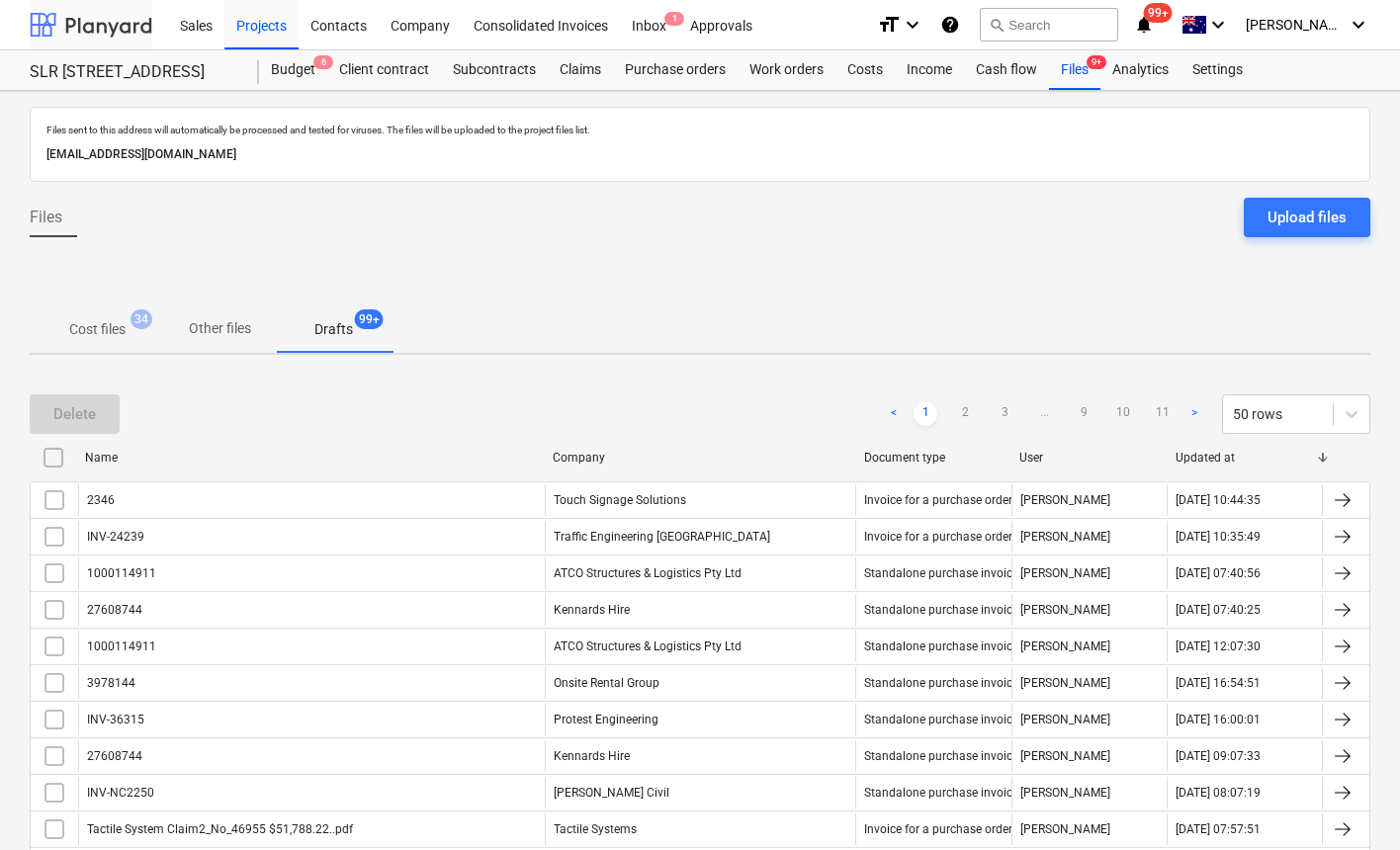 click at bounding box center (91, 25) 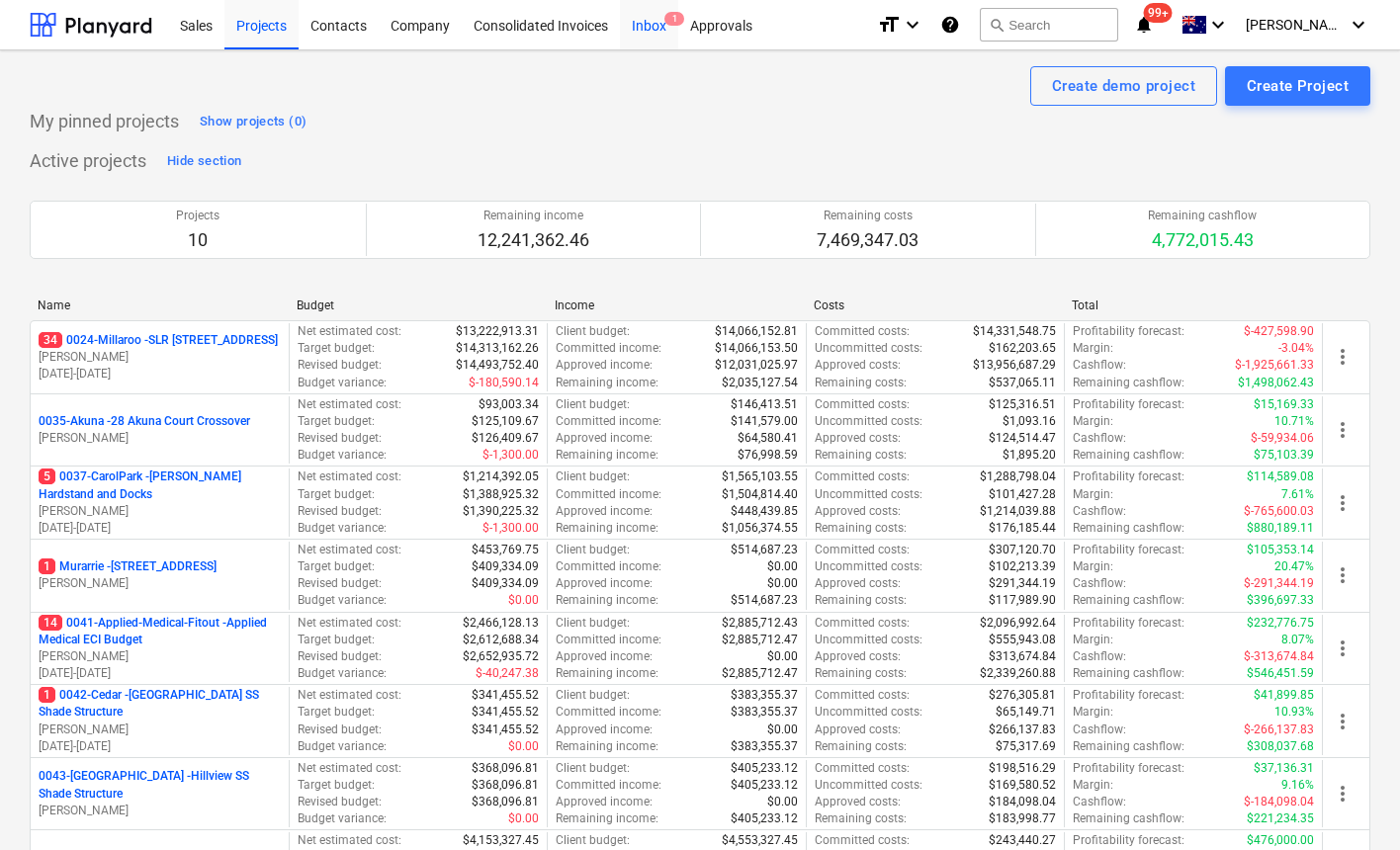 click on "Inbox 1" at bounding box center [649, 24] 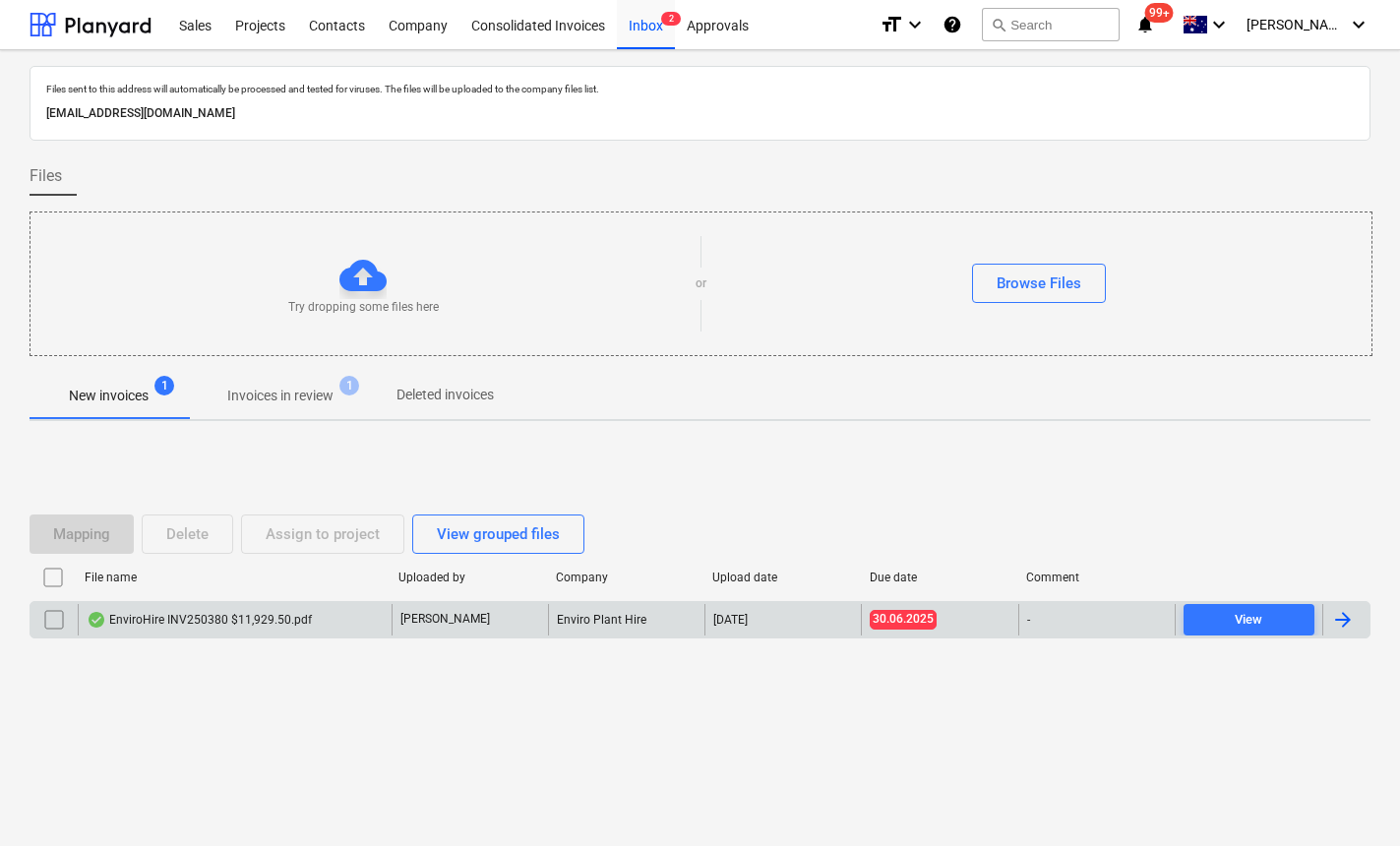 click on "EnviroHire INV250380 $11,929.50.pdf" at bounding box center (199, 620) 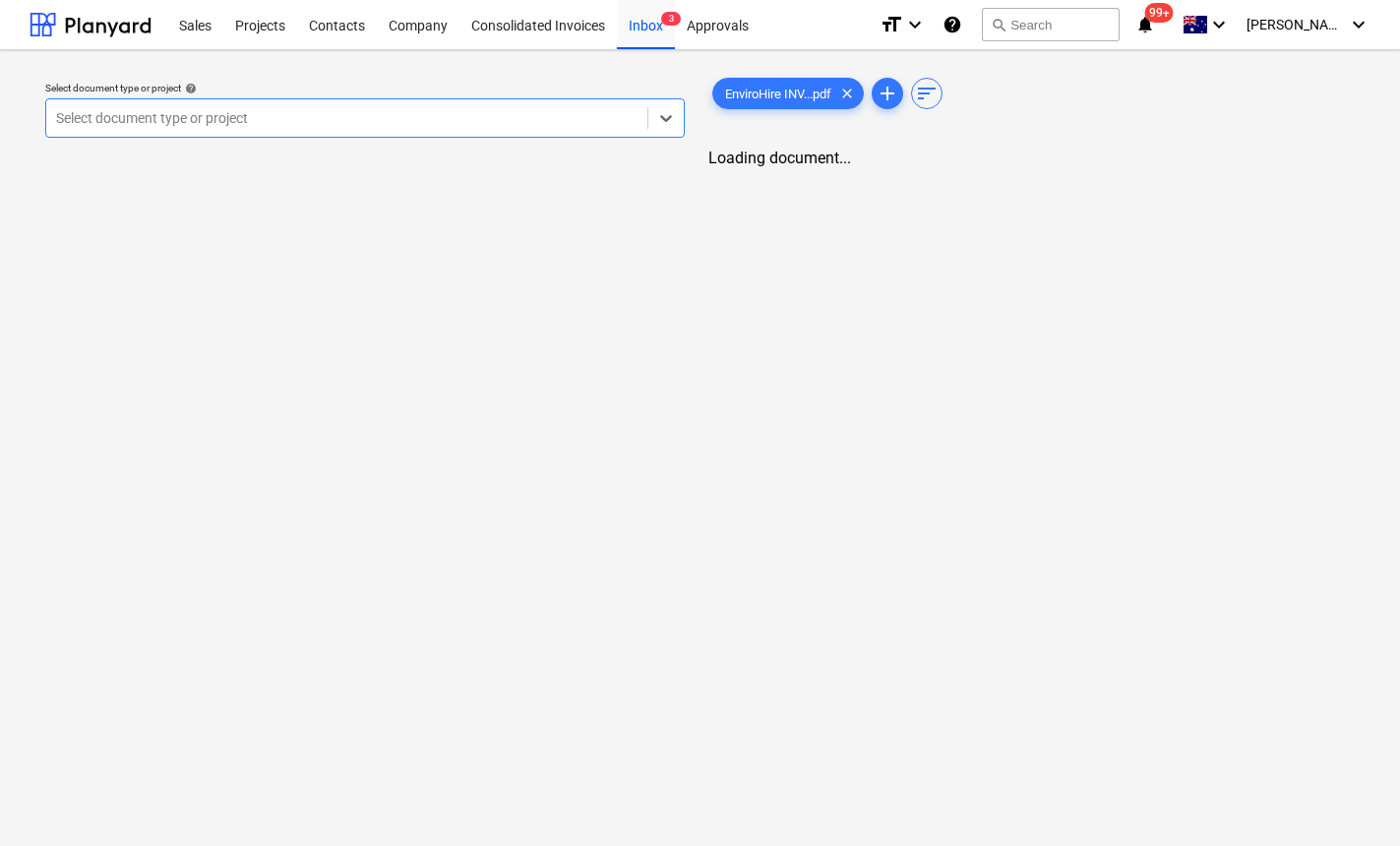 click at bounding box center (346, 118) 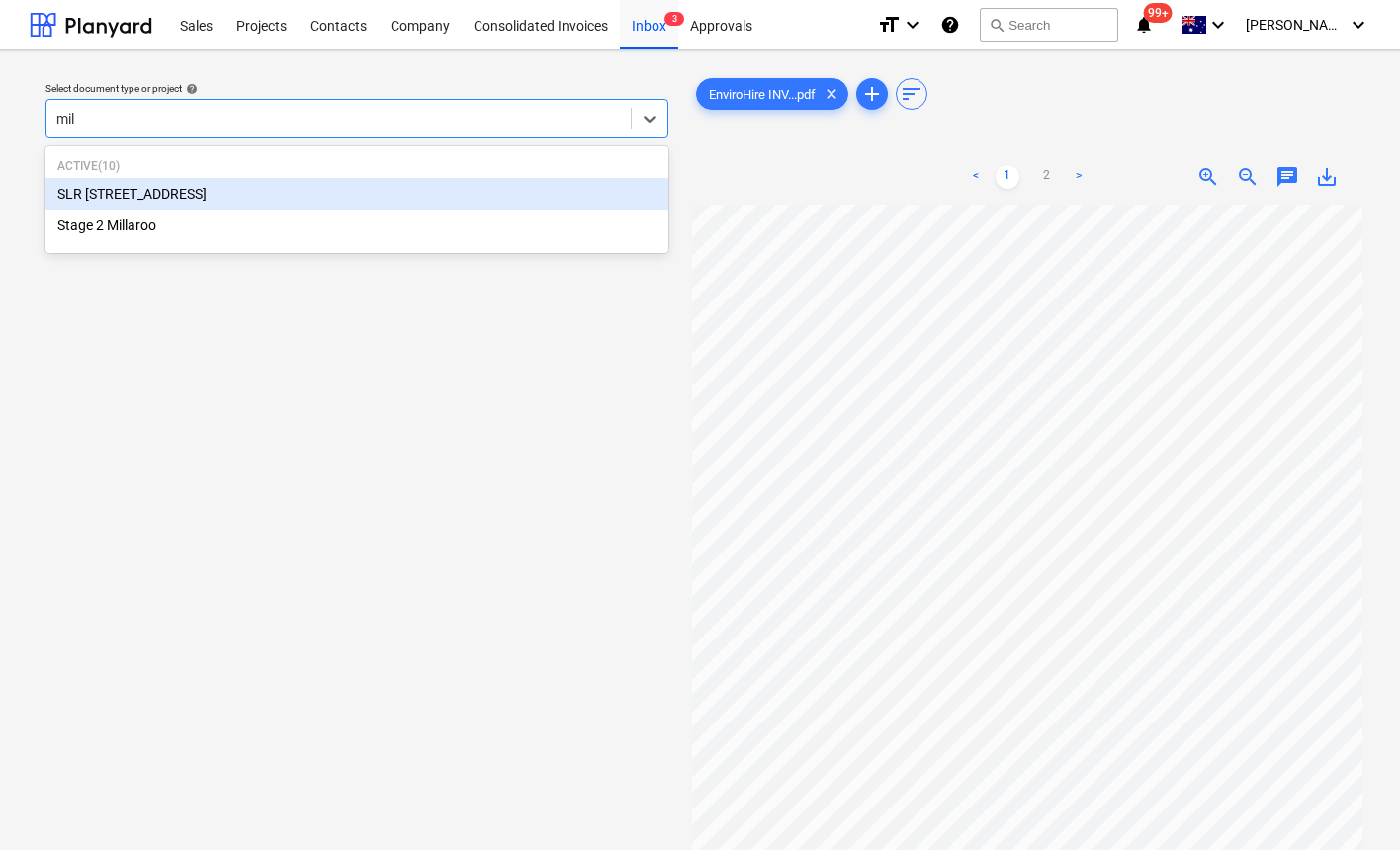 type on "mill" 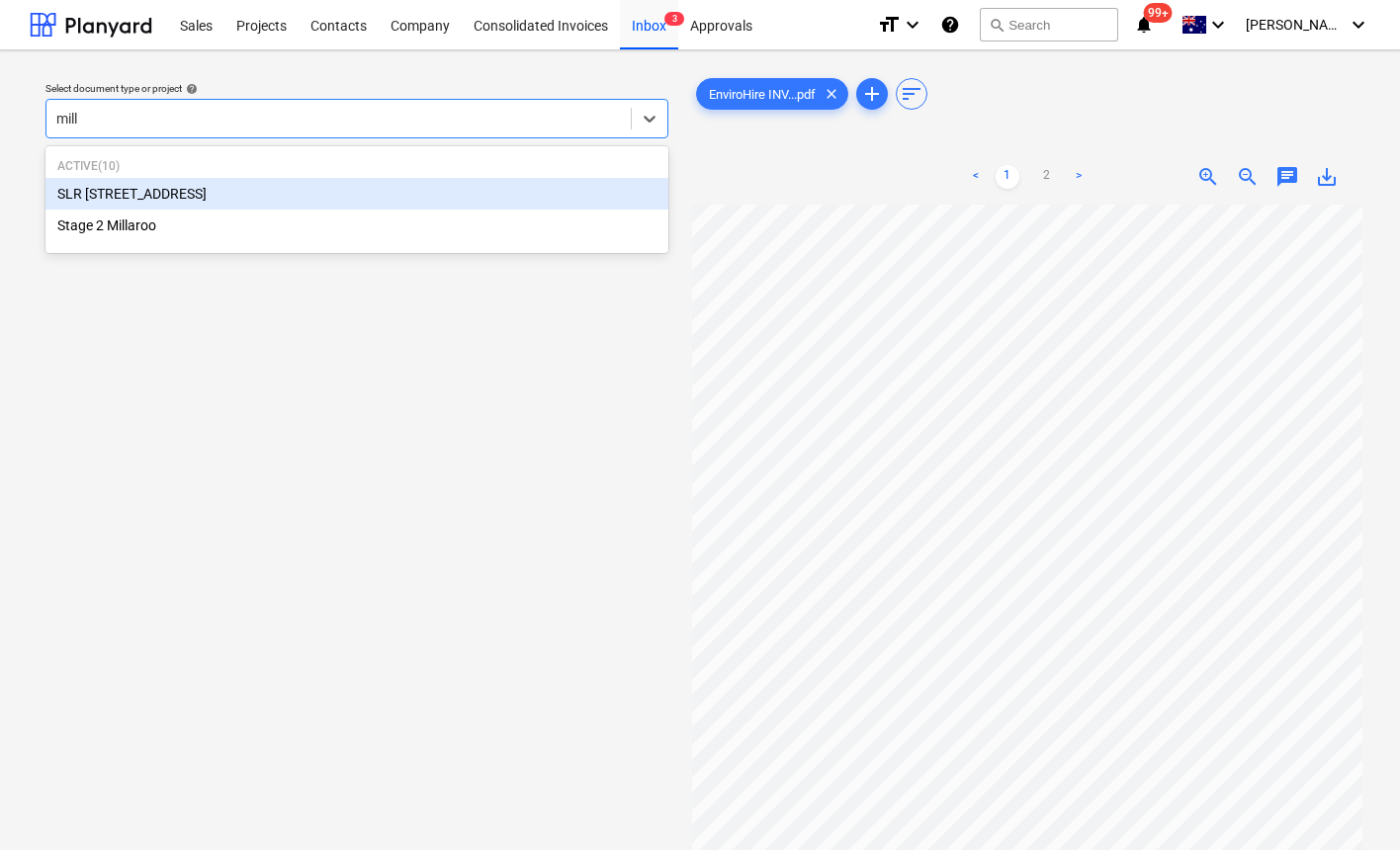click on "SLR [STREET_ADDRESS]" at bounding box center [357, 194] 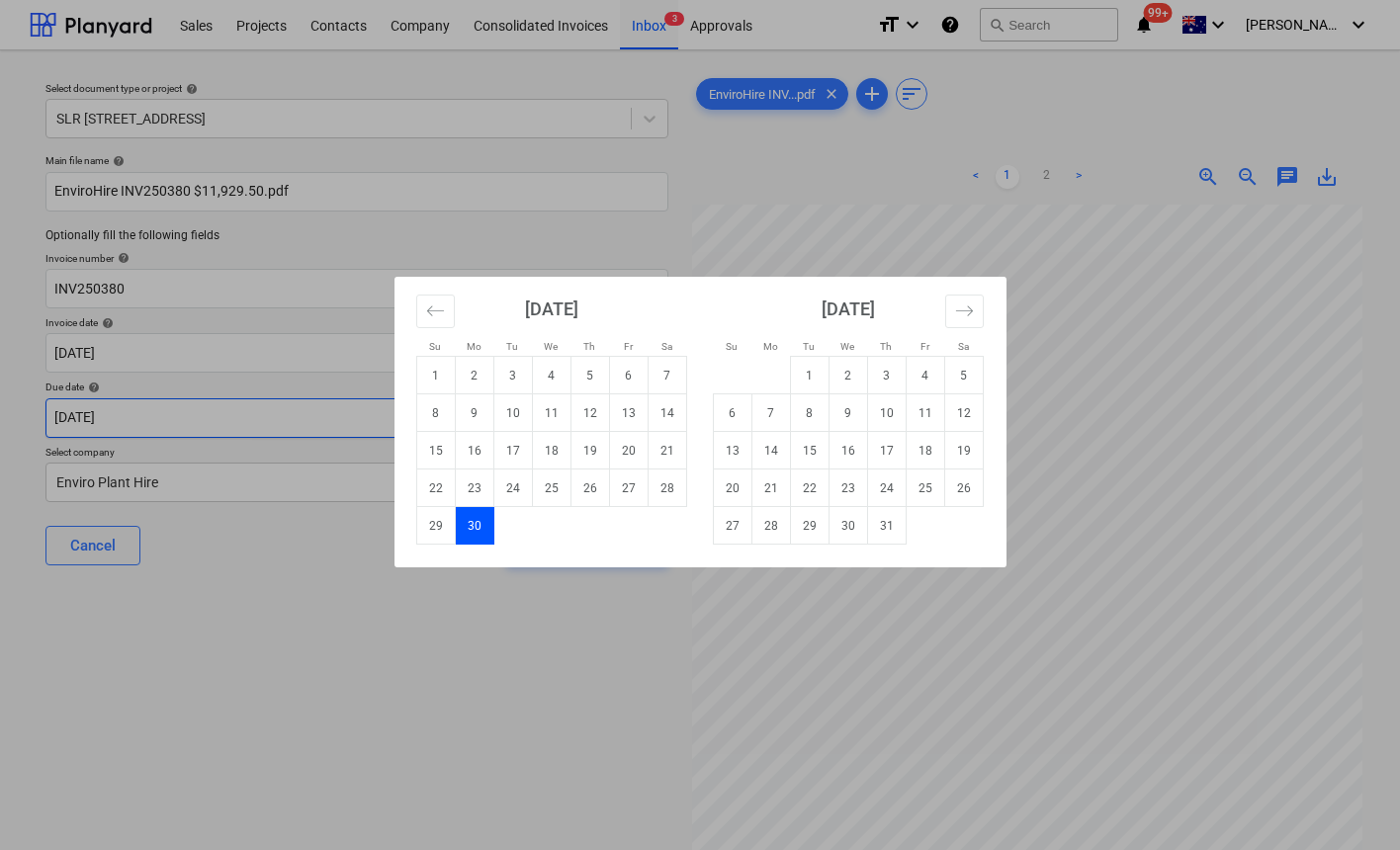 click on "Sales Projects Contacts Company Consolidated Invoices Inbox 3 Approvals format_size keyboard_arrow_down help search Search notifications 99+ keyboard_arrow_down J. Keane keyboard_arrow_down Select document type or project help SLR 2 Millaroo Drive Main file name help EnviroHire INV250380 $11,929.50.pdf Optionally fill the following fields Invoice number help INV250380 Invoice date help 30 Jun 2025 30.06.2025 Press the down arrow key to interact with the calendar and
select a date. Press the question mark key to get the keyboard shortcuts for changing dates. Due date help 30 Jun 2025 30.06.2025 Press the down arrow key to interact with the calendar and
select a date. Press the question mark key to get the keyboard shortcuts for changing dates. Select company Enviro Plant Hire   Cancel Assign to project EnviroHire INV...pdf clear add sort < 1 2 > zoom_in zoom_out chat 0 save_alt
Su Mo Tu We Th Fr Sa Su Mo Tu We Th Fr Sa May 2025 1 2 3 4 5 6 7 8 9 10 11 12 13 14 15 16 17 18 19 20 21 22 23 1" at bounding box center [700, 425] 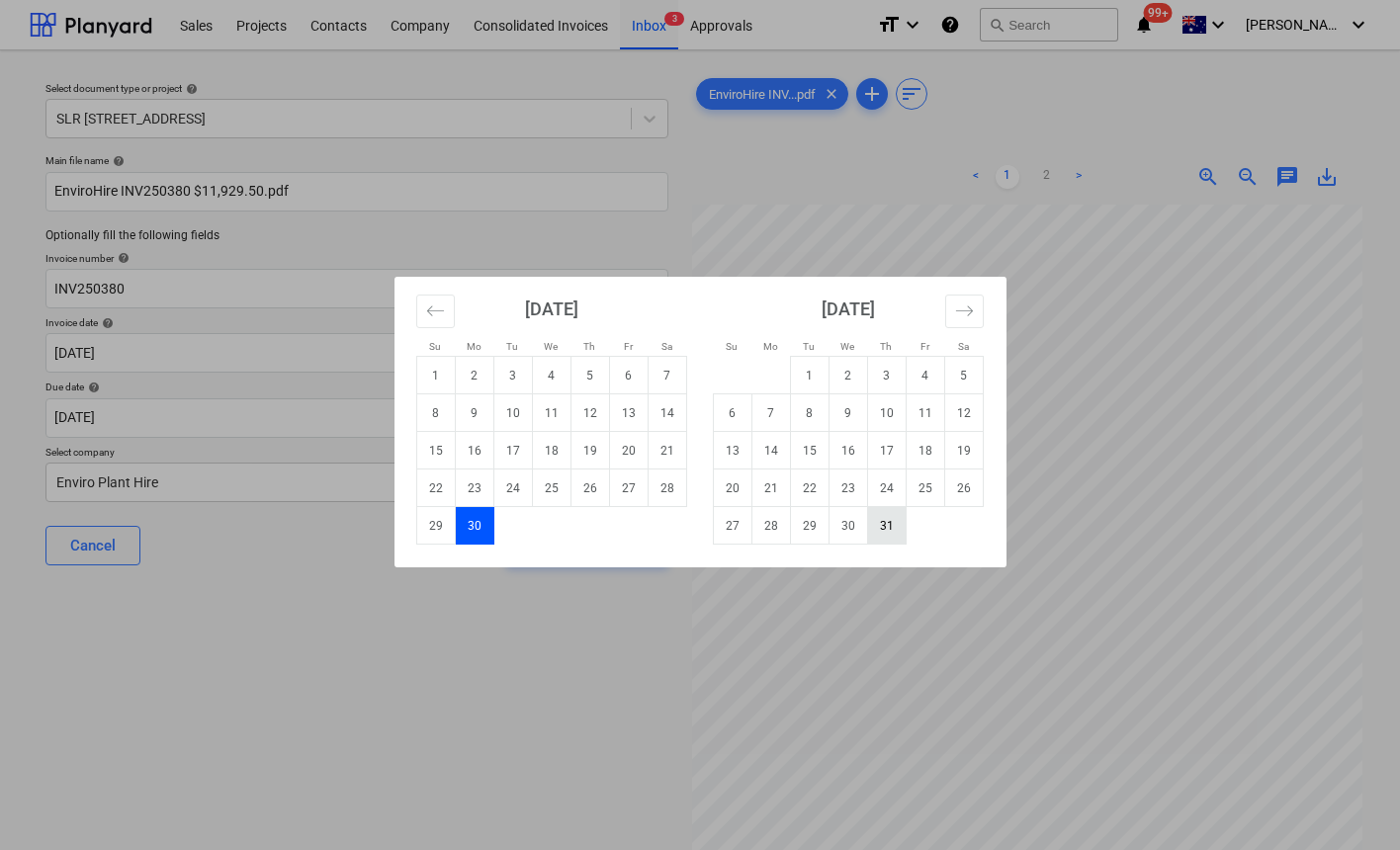 click on "31" at bounding box center [886, 526] 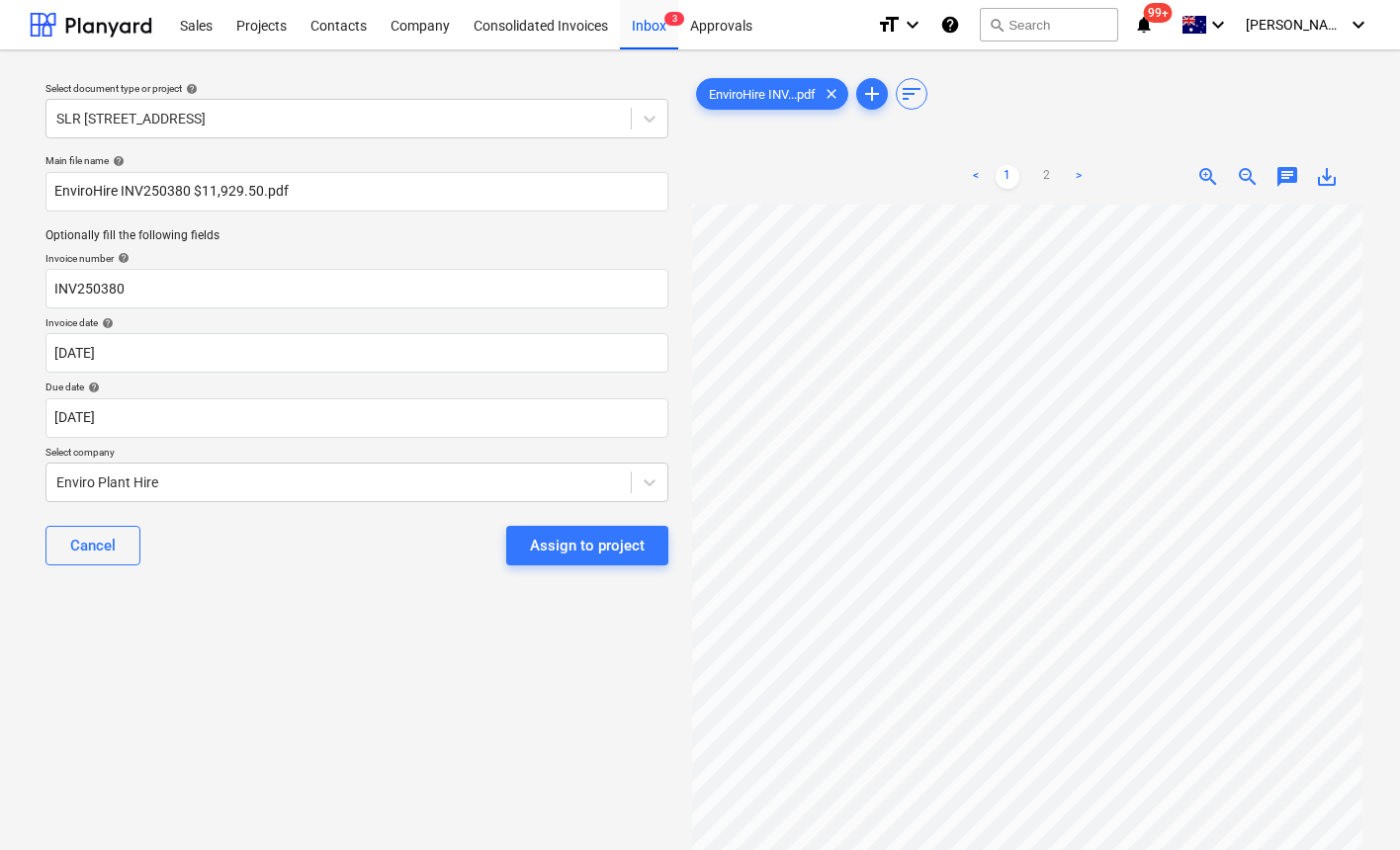 scroll, scrollTop: 260, scrollLeft: 76, axis: both 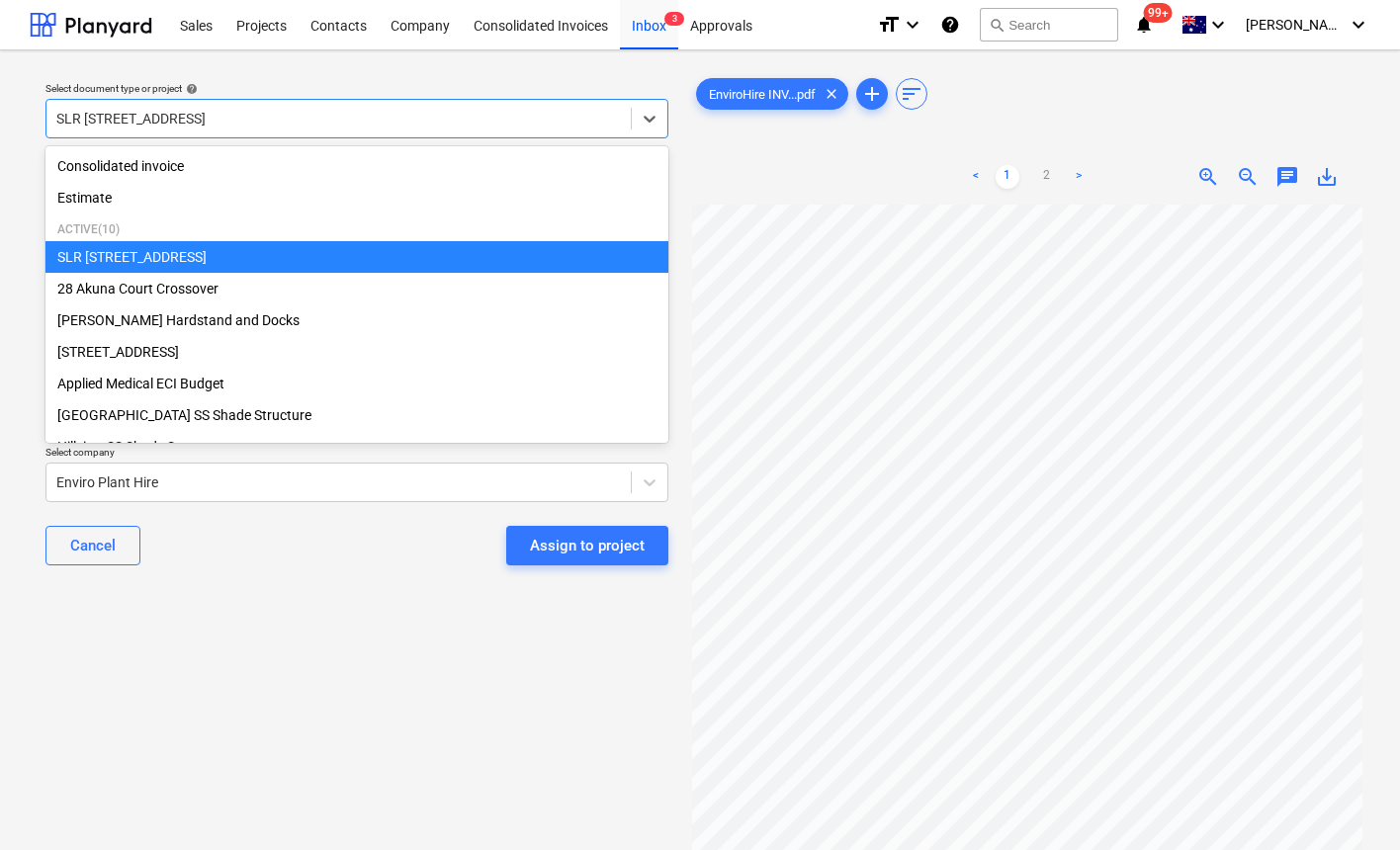 click at bounding box center [338, 119] 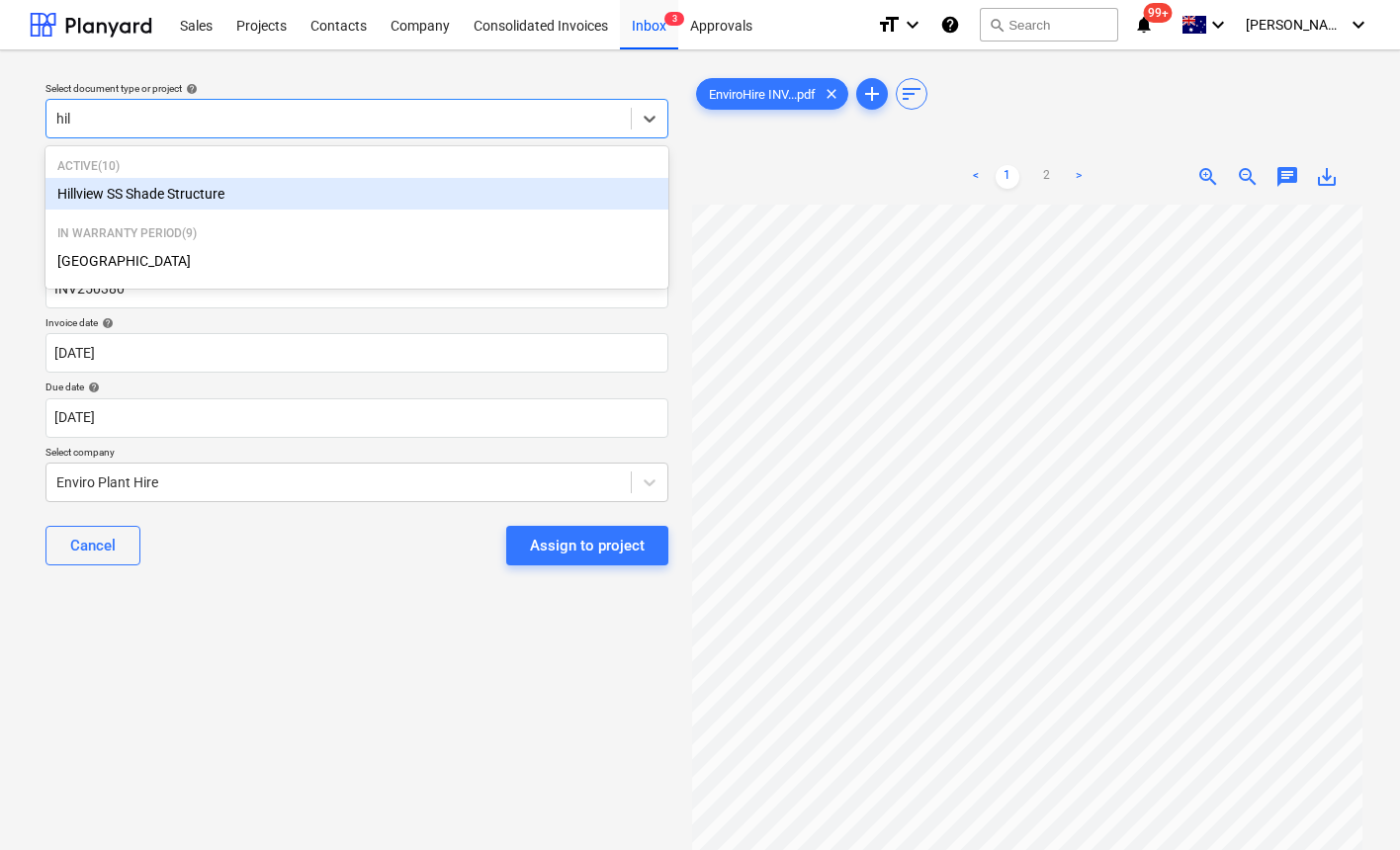 type on "hill" 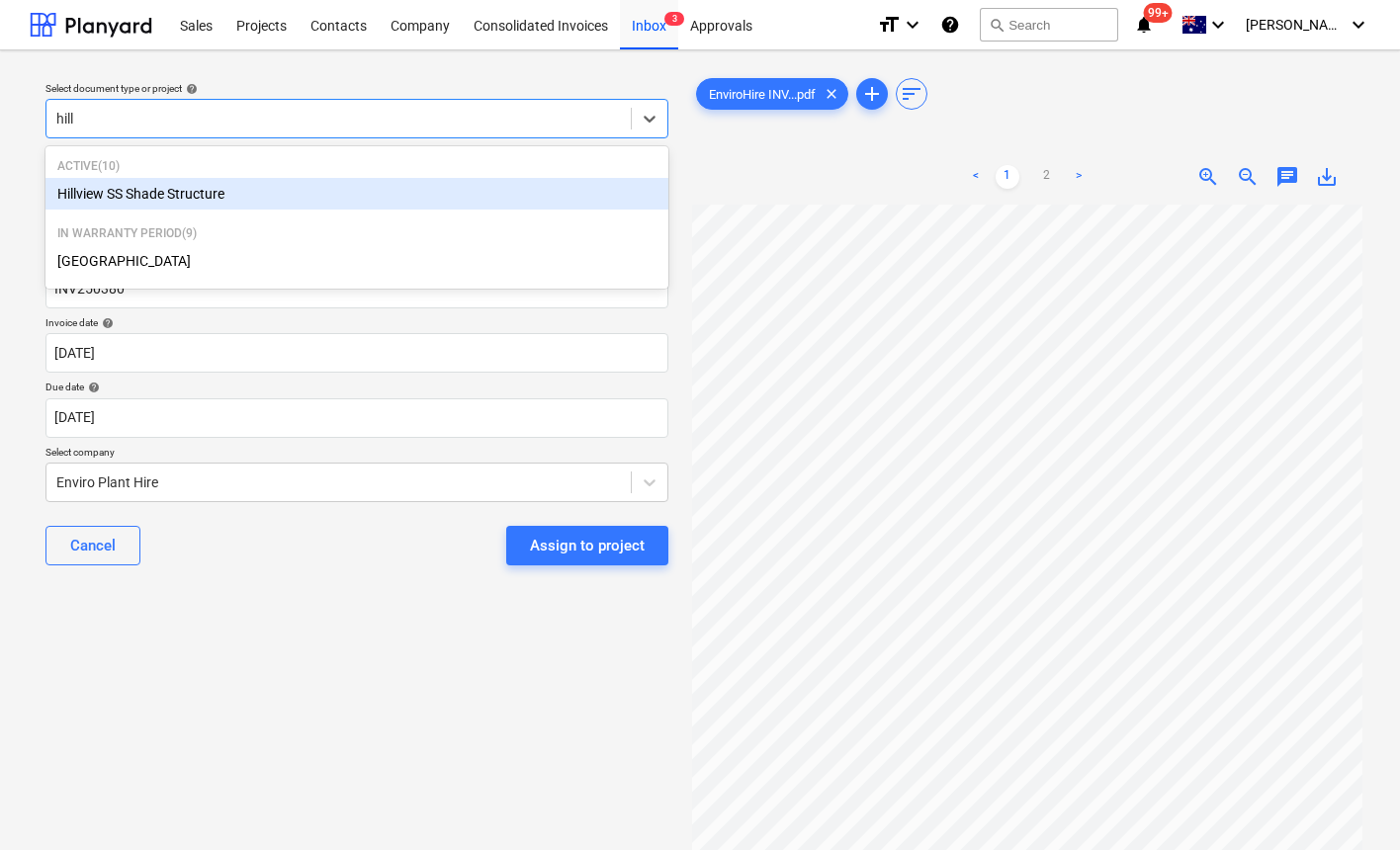 click on "Hillview SS Shade Structure" at bounding box center (357, 194) 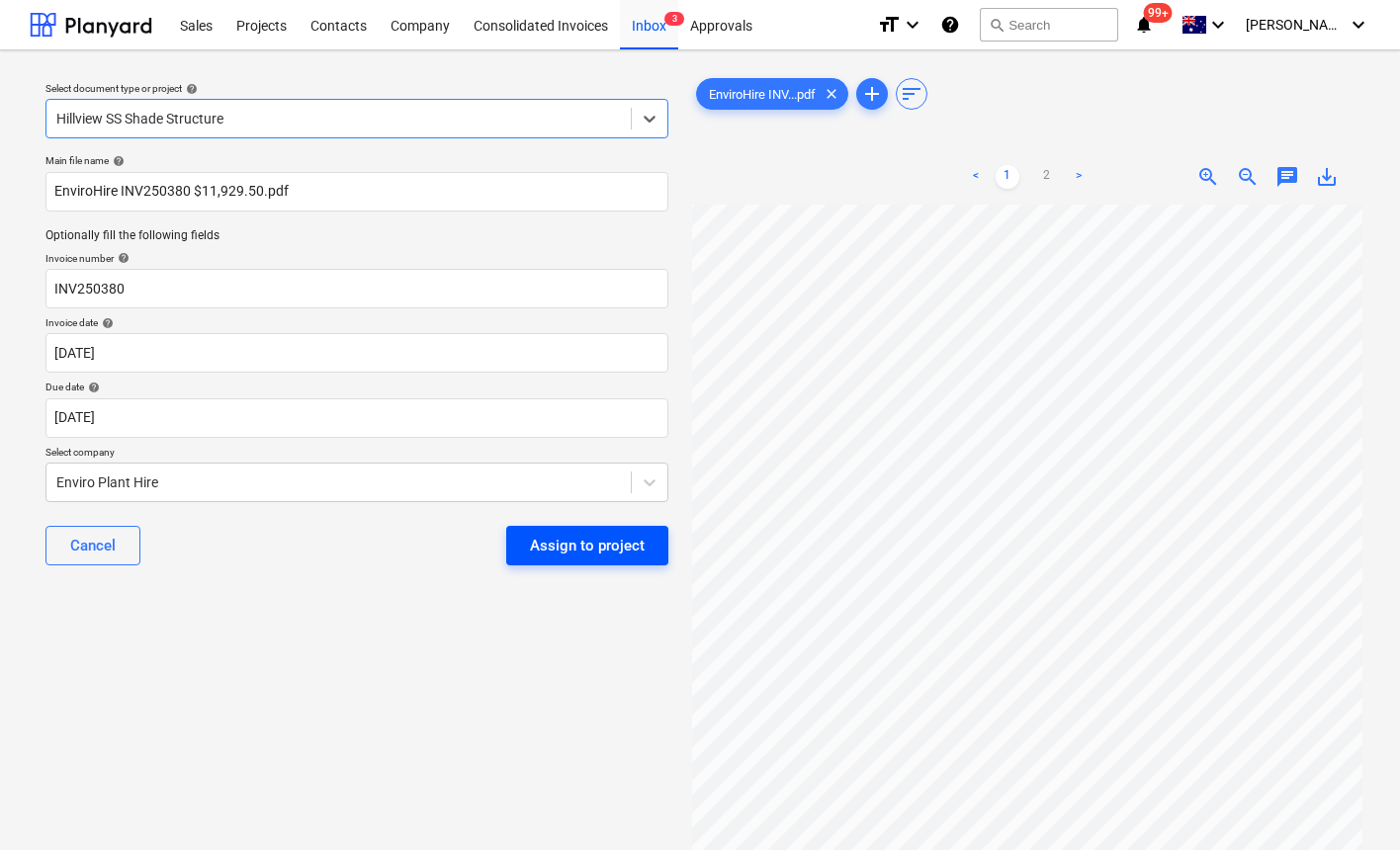 scroll, scrollTop: 196, scrollLeft: 68, axis: both 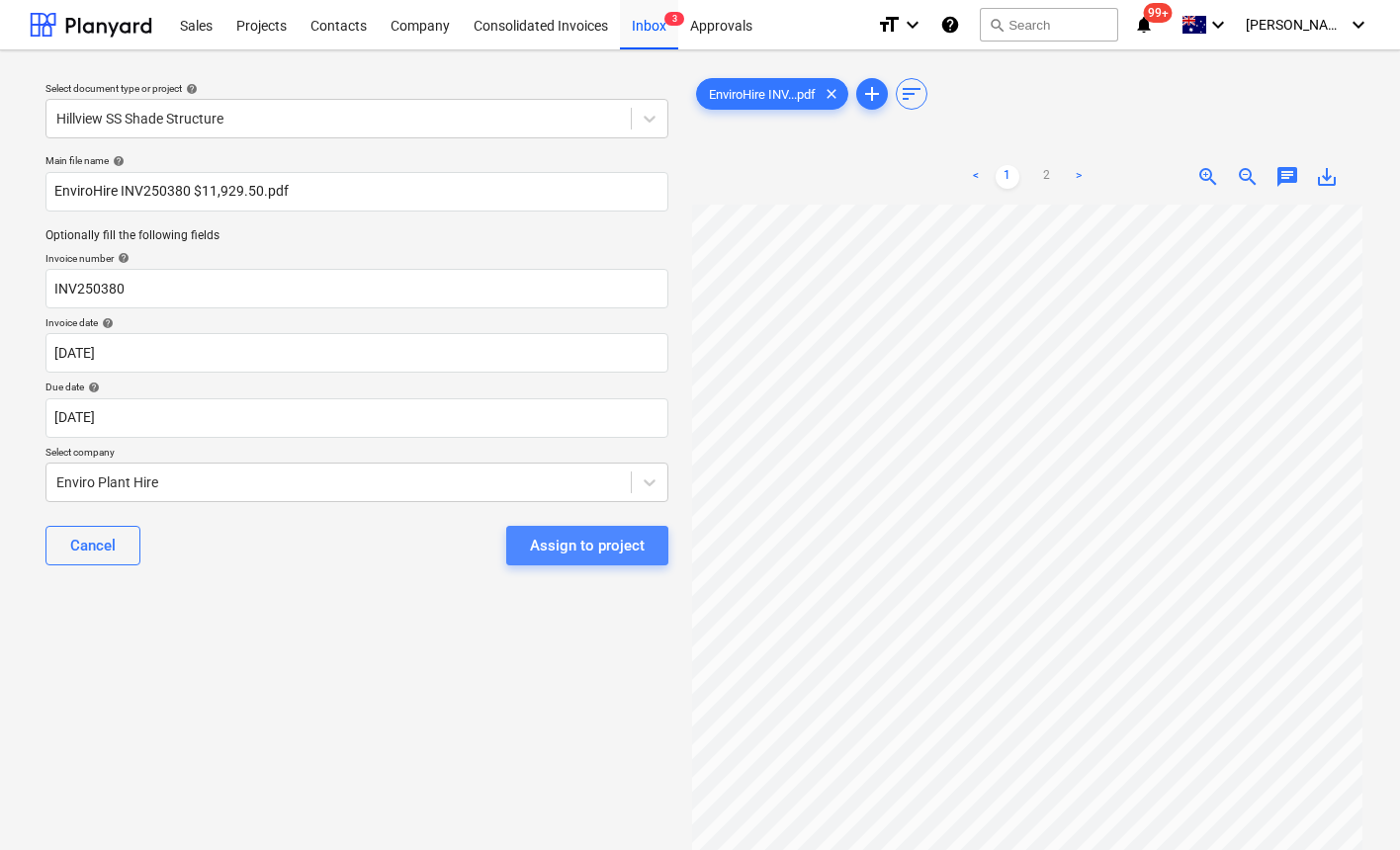 click on "Assign to project" at bounding box center (587, 546) 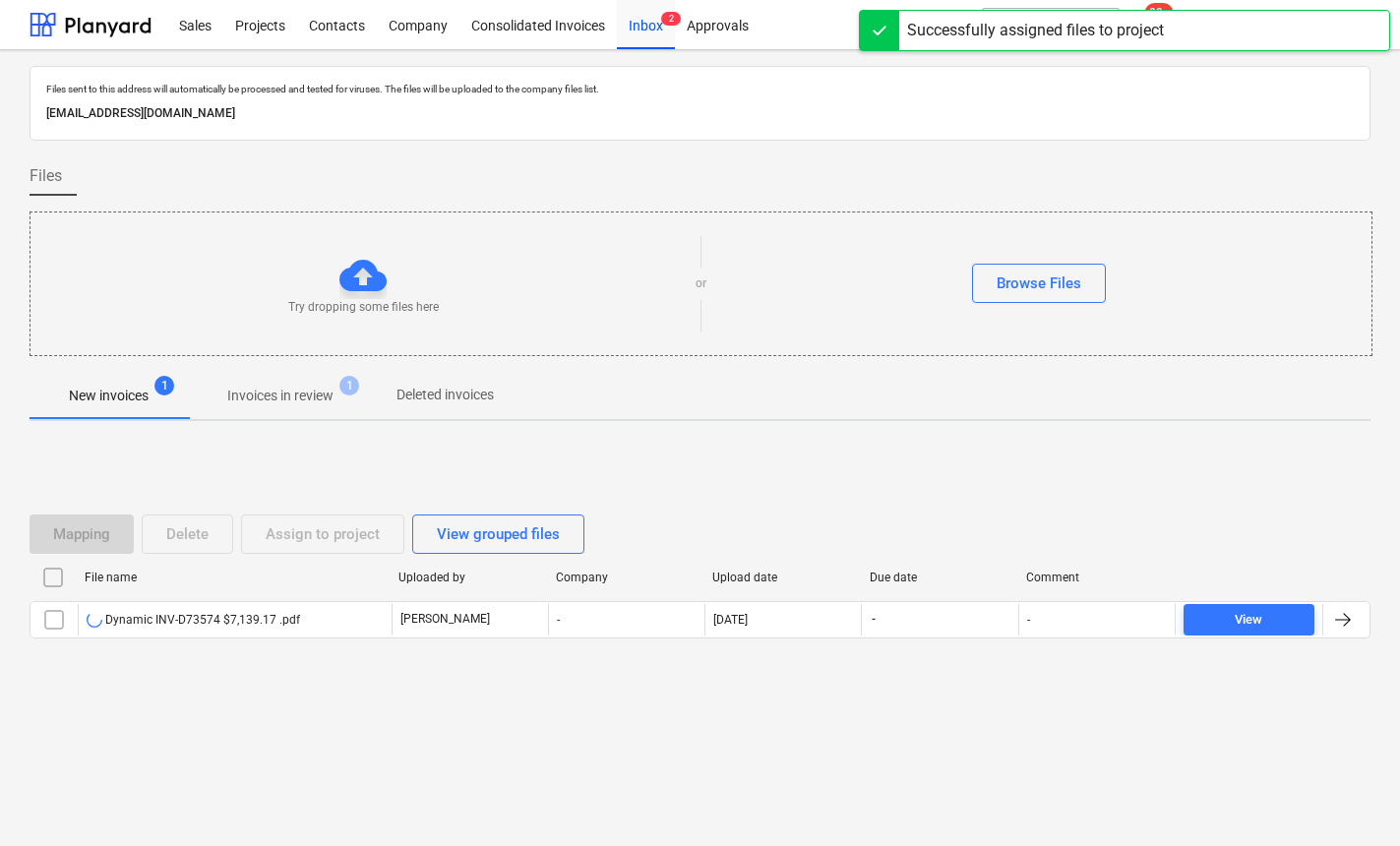 click on "Invoices in review" at bounding box center (280, 395) 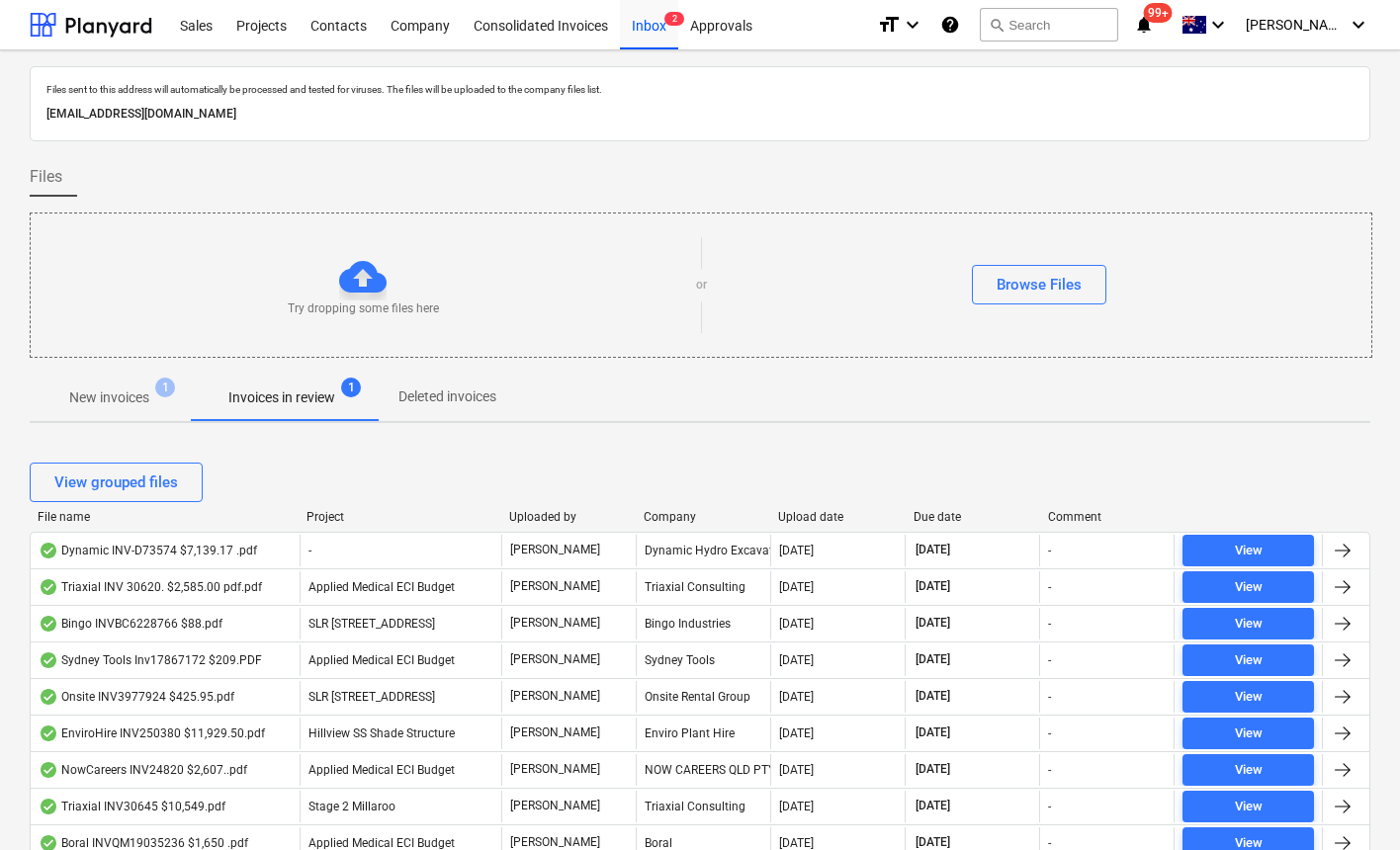 click on "Upload date" at bounding box center (837, 517) 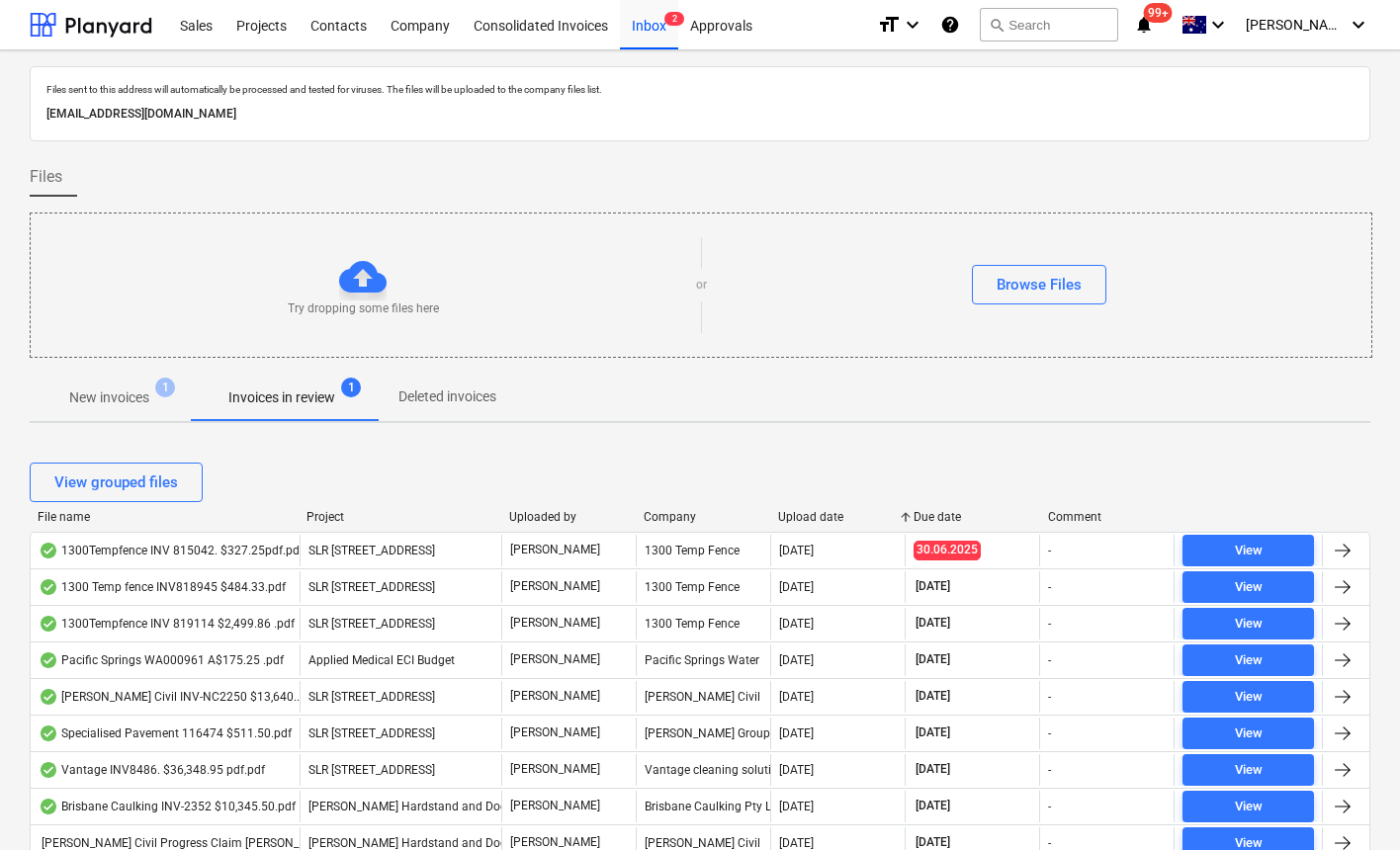 click on "Upload date" at bounding box center [837, 517] 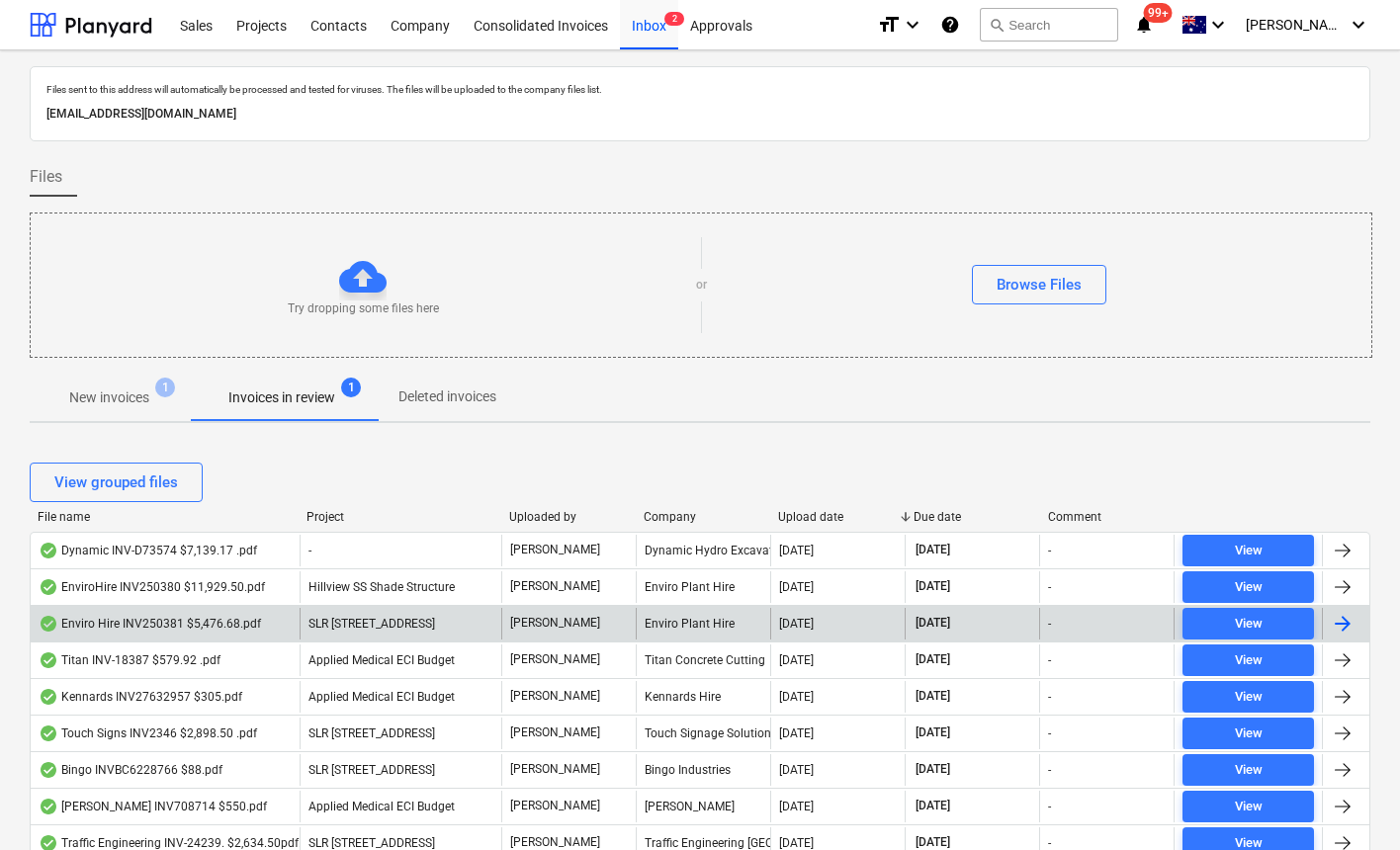 click on "Enviro Hire INV250381 $5,476.68.pdf" at bounding box center (149, 624) 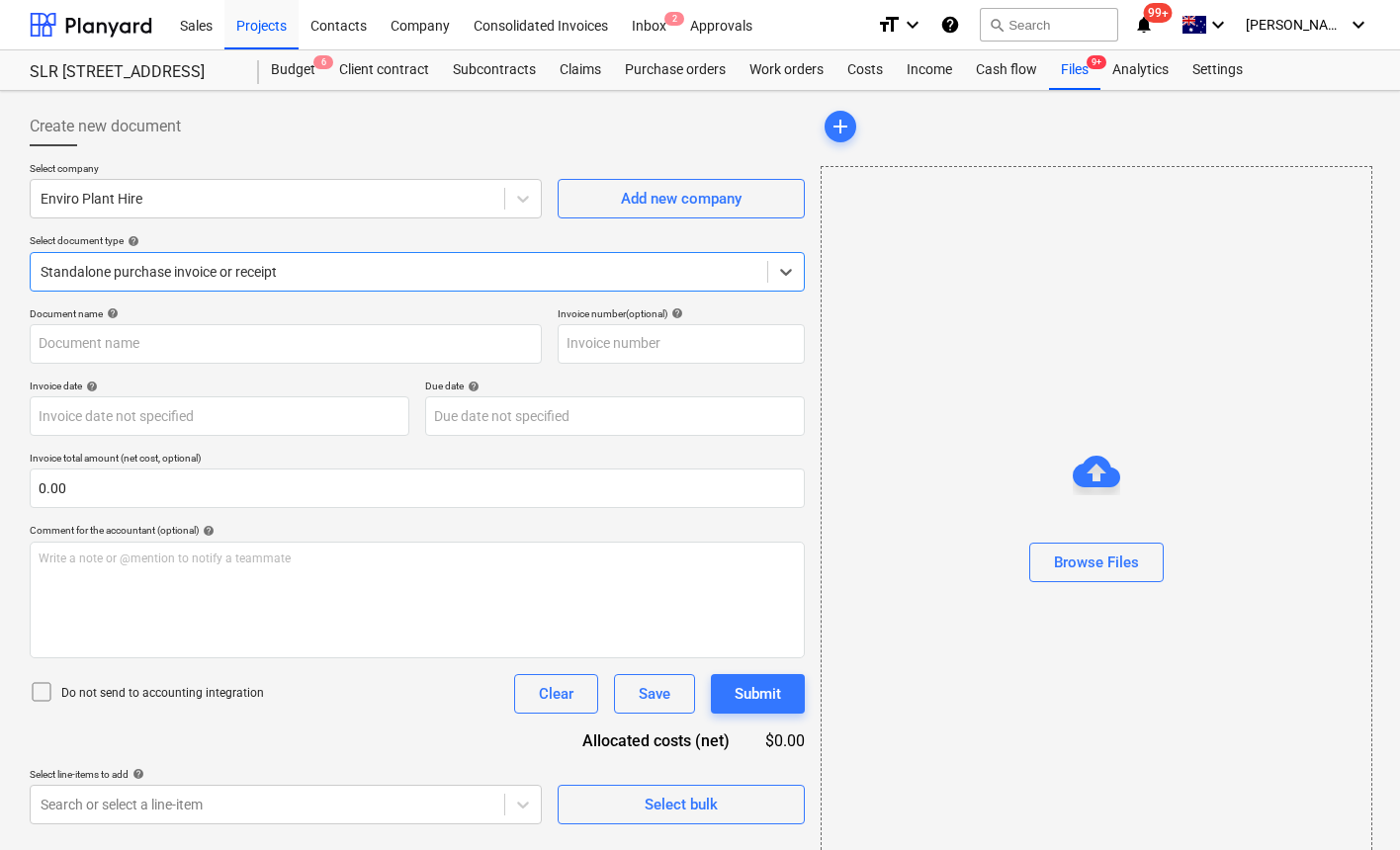 type on "INV250381" 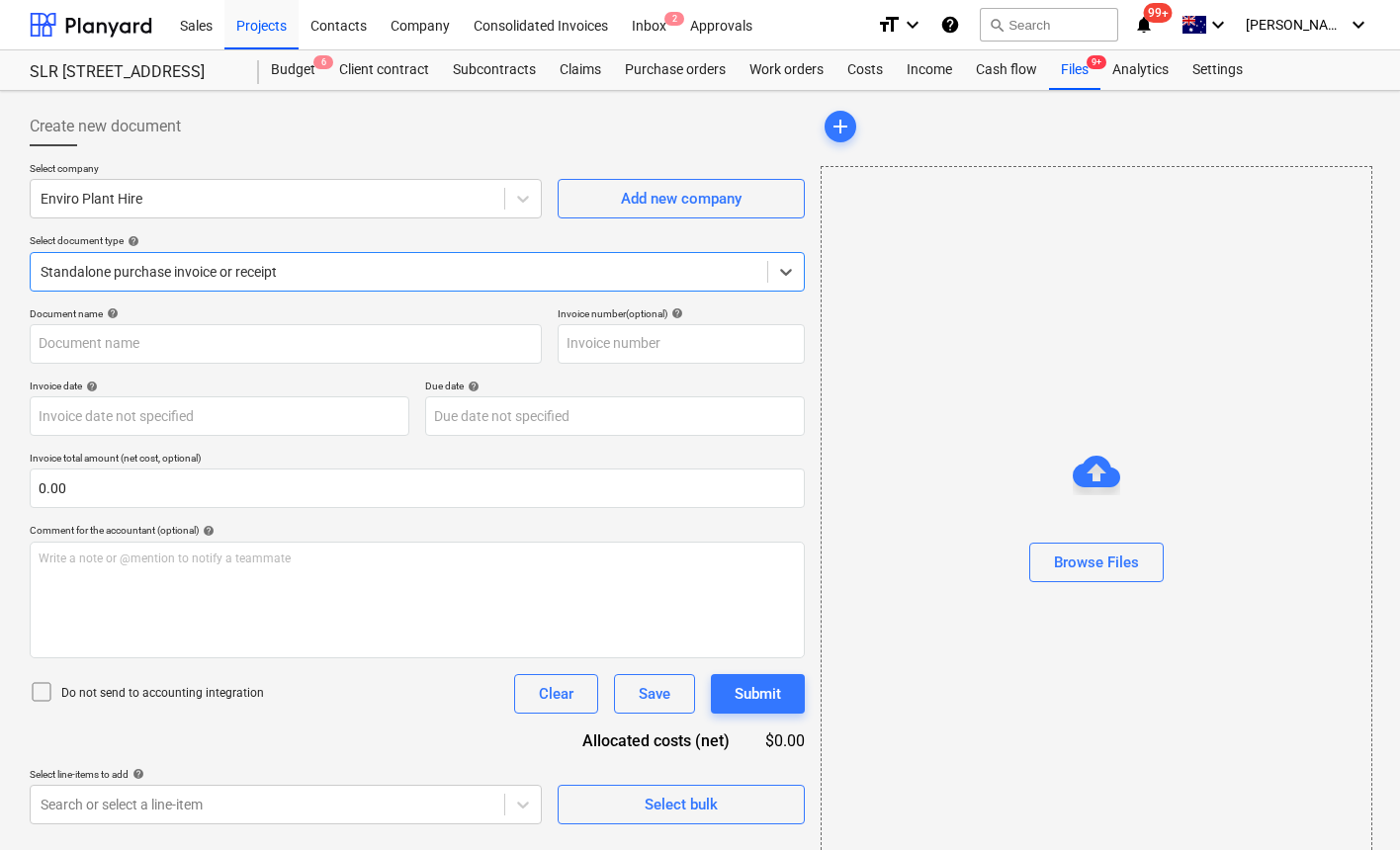 type on "INV250381" 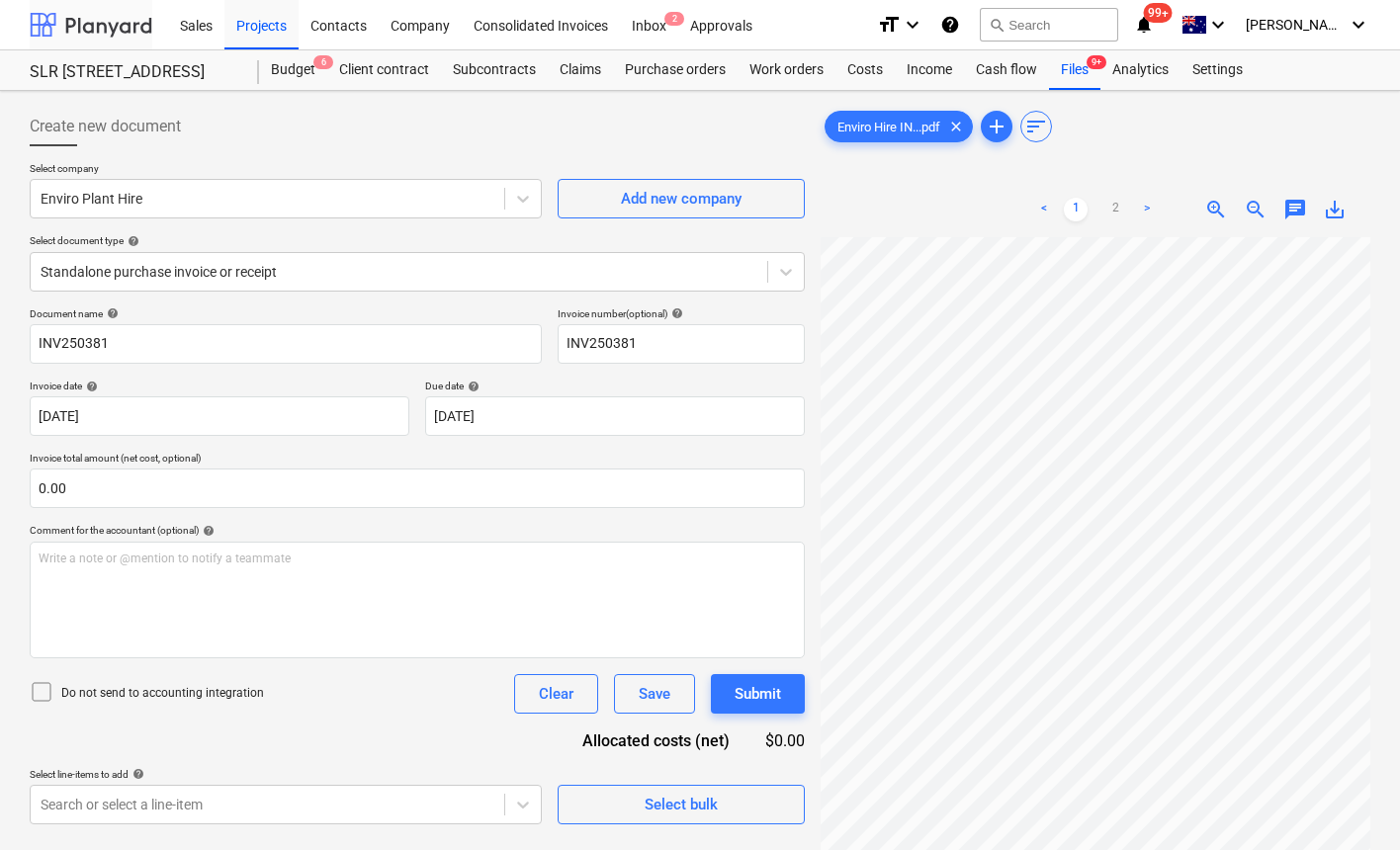 click at bounding box center [91, 25] 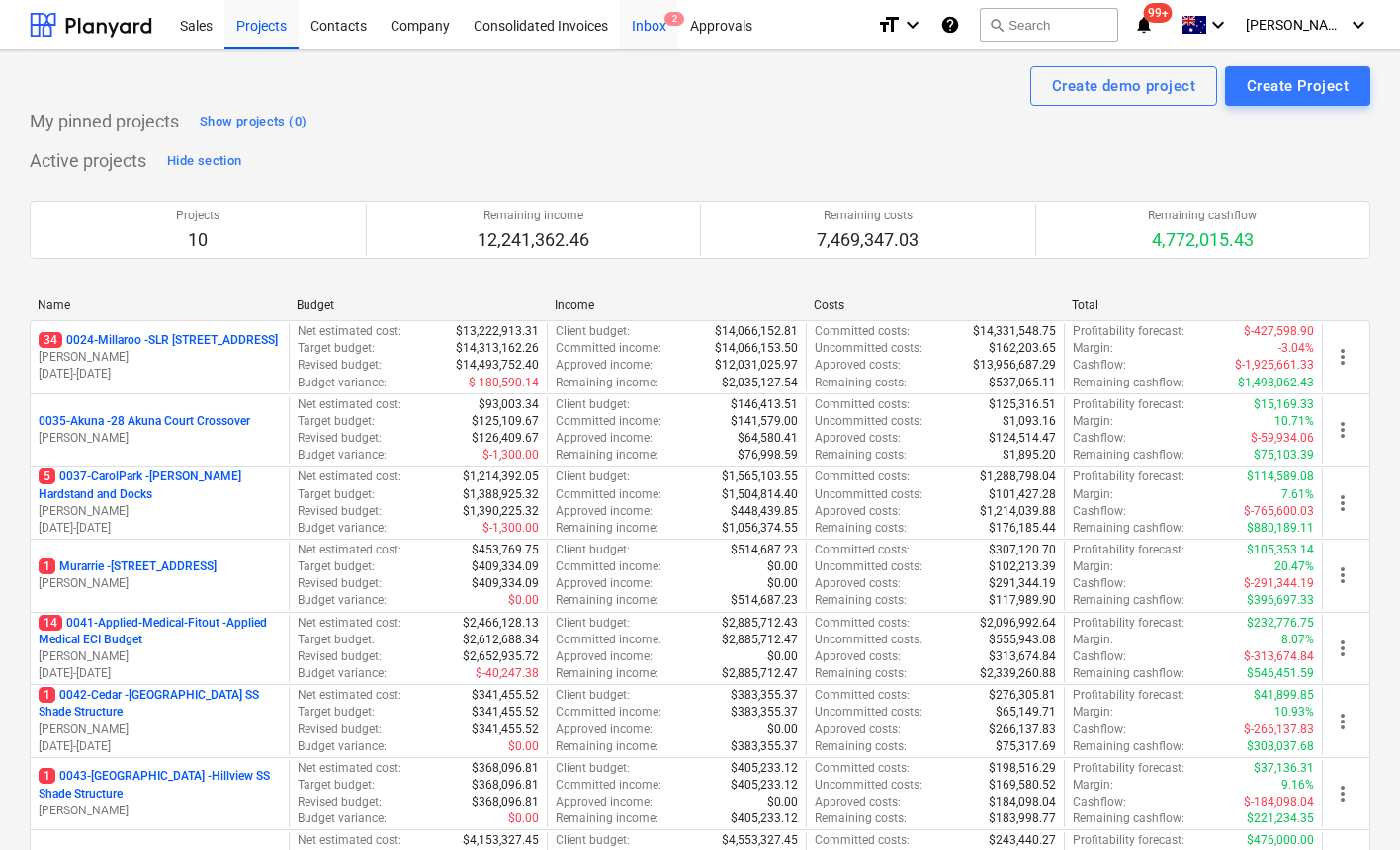 click on "2" at bounding box center [674, 19] 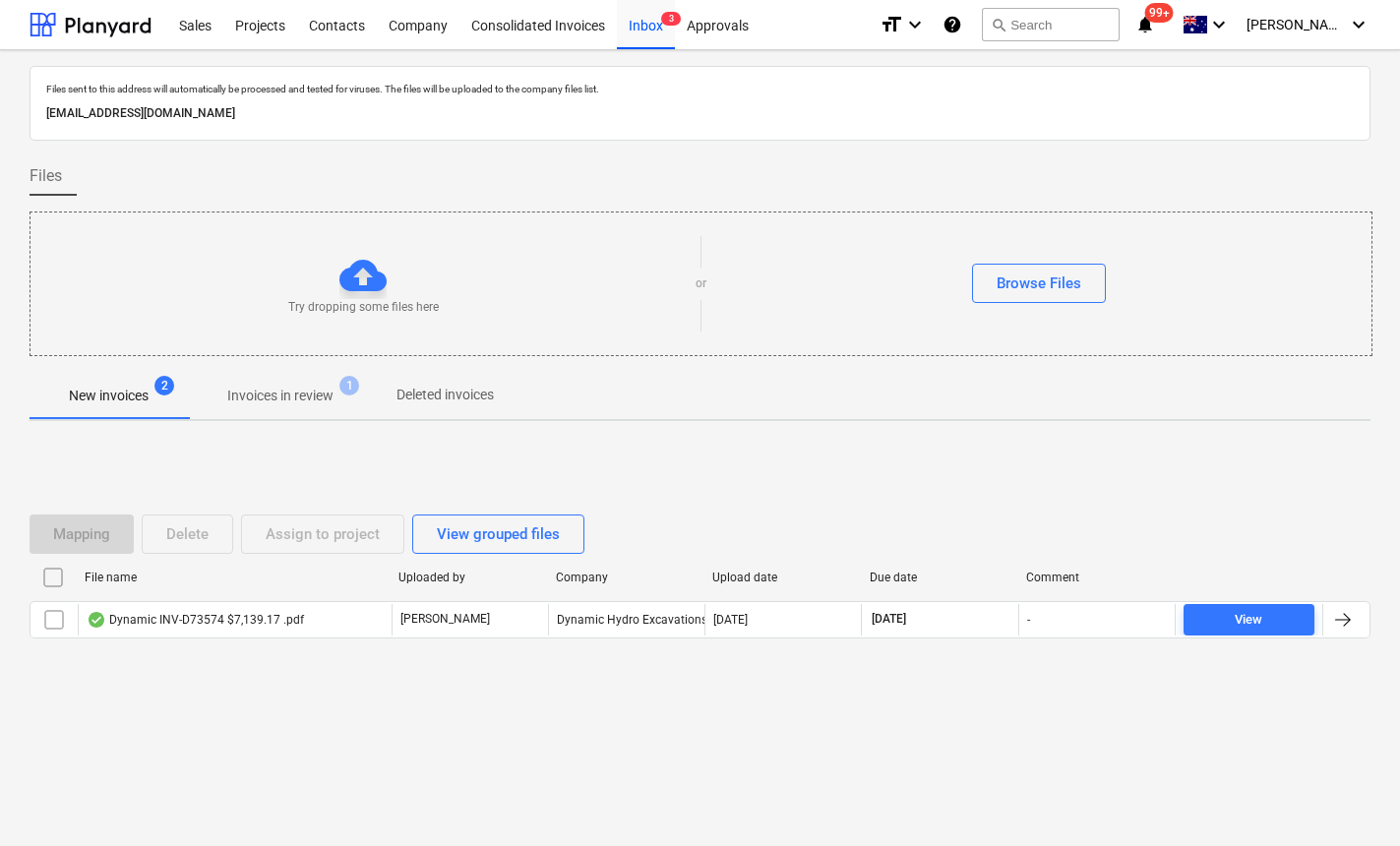 click on "Invoices in review" at bounding box center [280, 395] 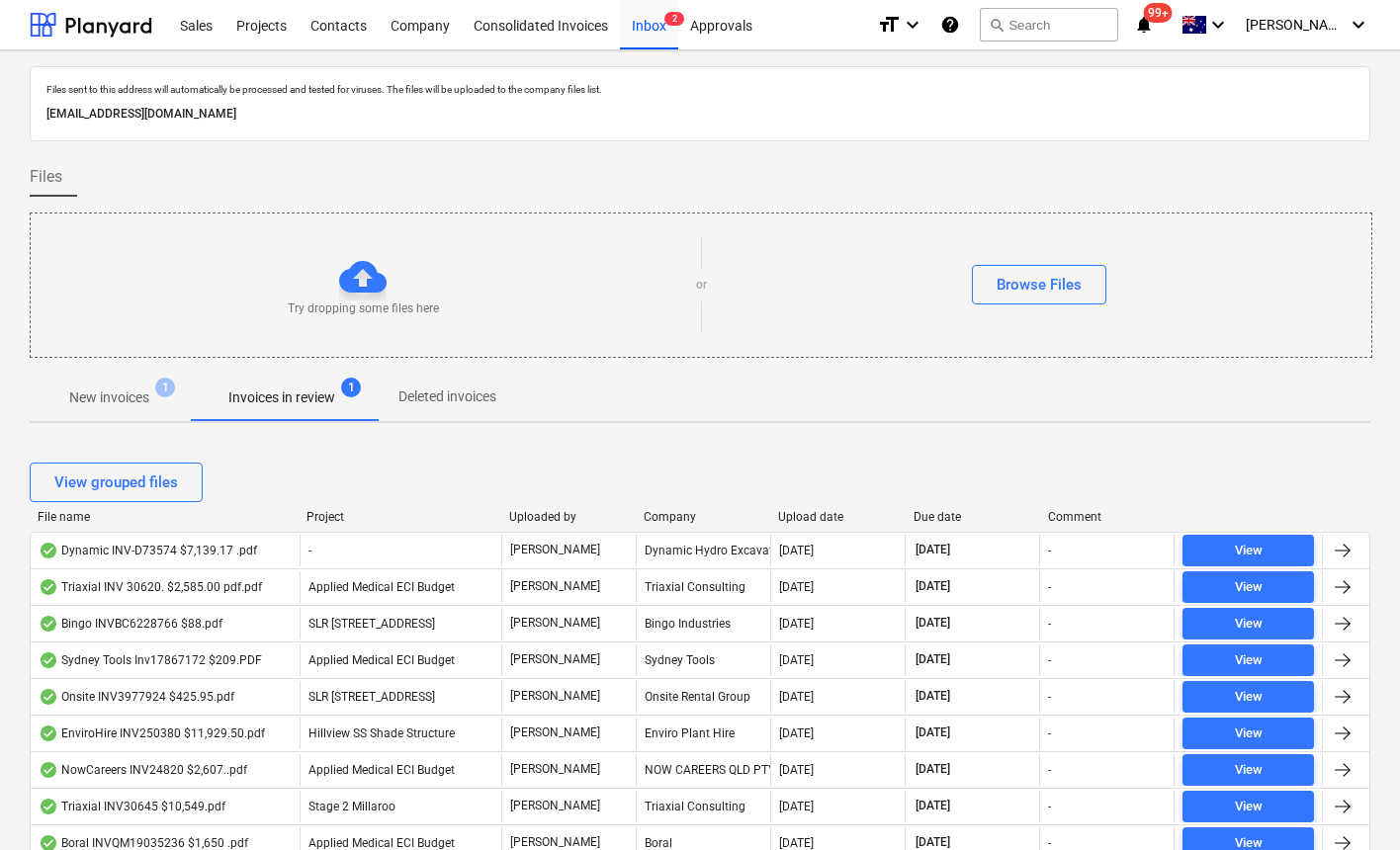 click on "Upload date" at bounding box center [837, 517] 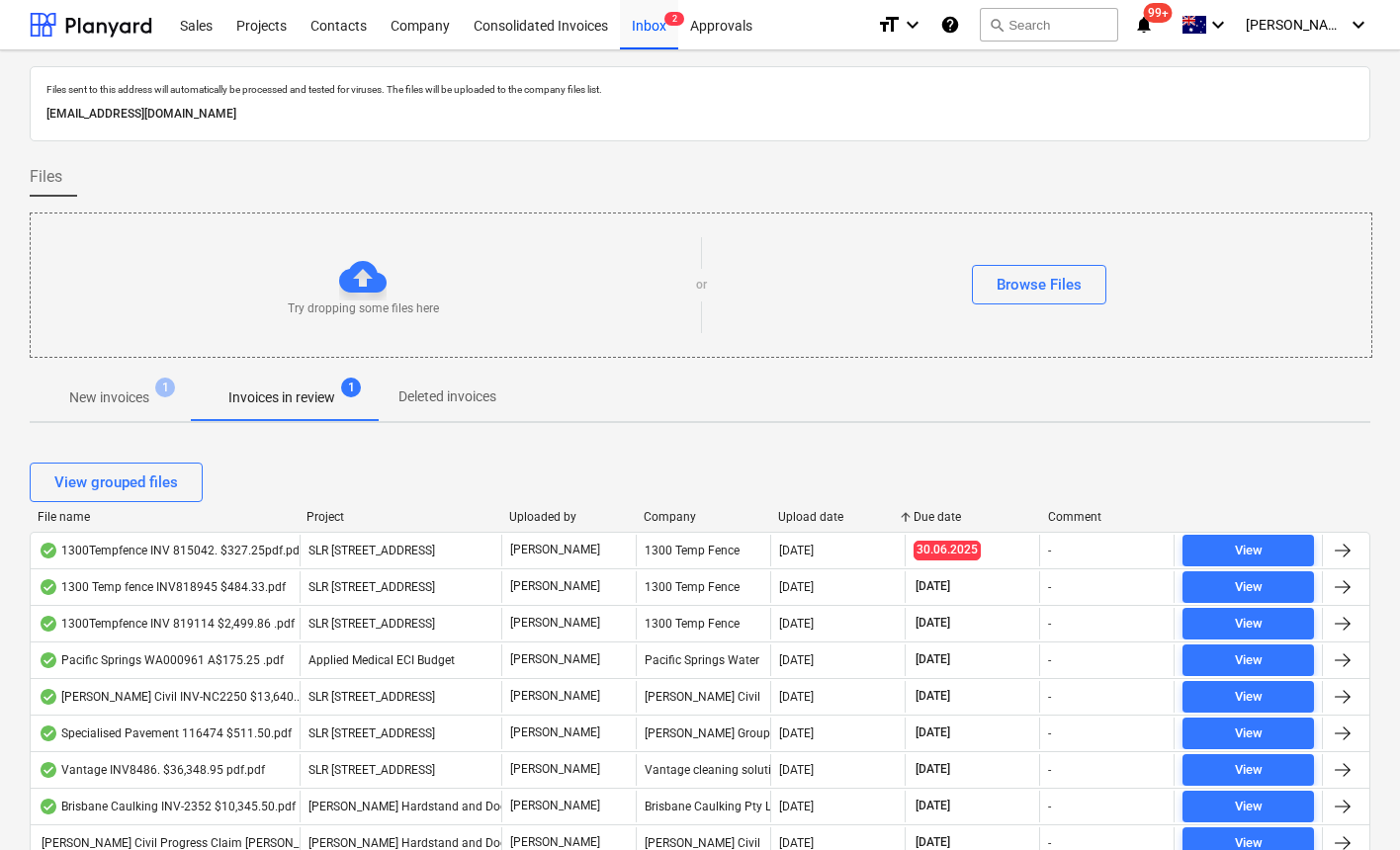 click on "Upload date" at bounding box center (837, 517) 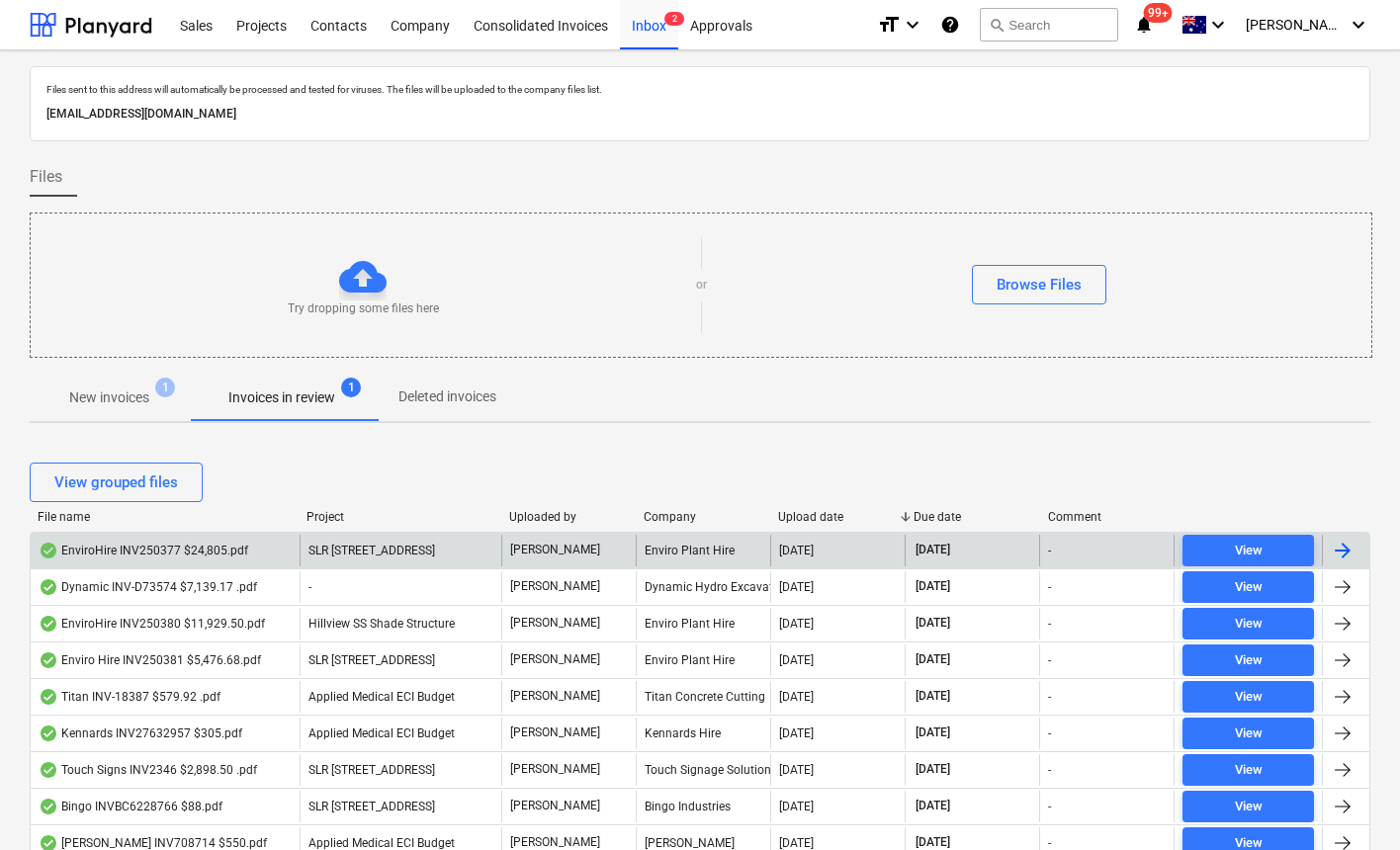 click on "EnviroHire INV250377 $24,805.pdf" at bounding box center [143, 551] 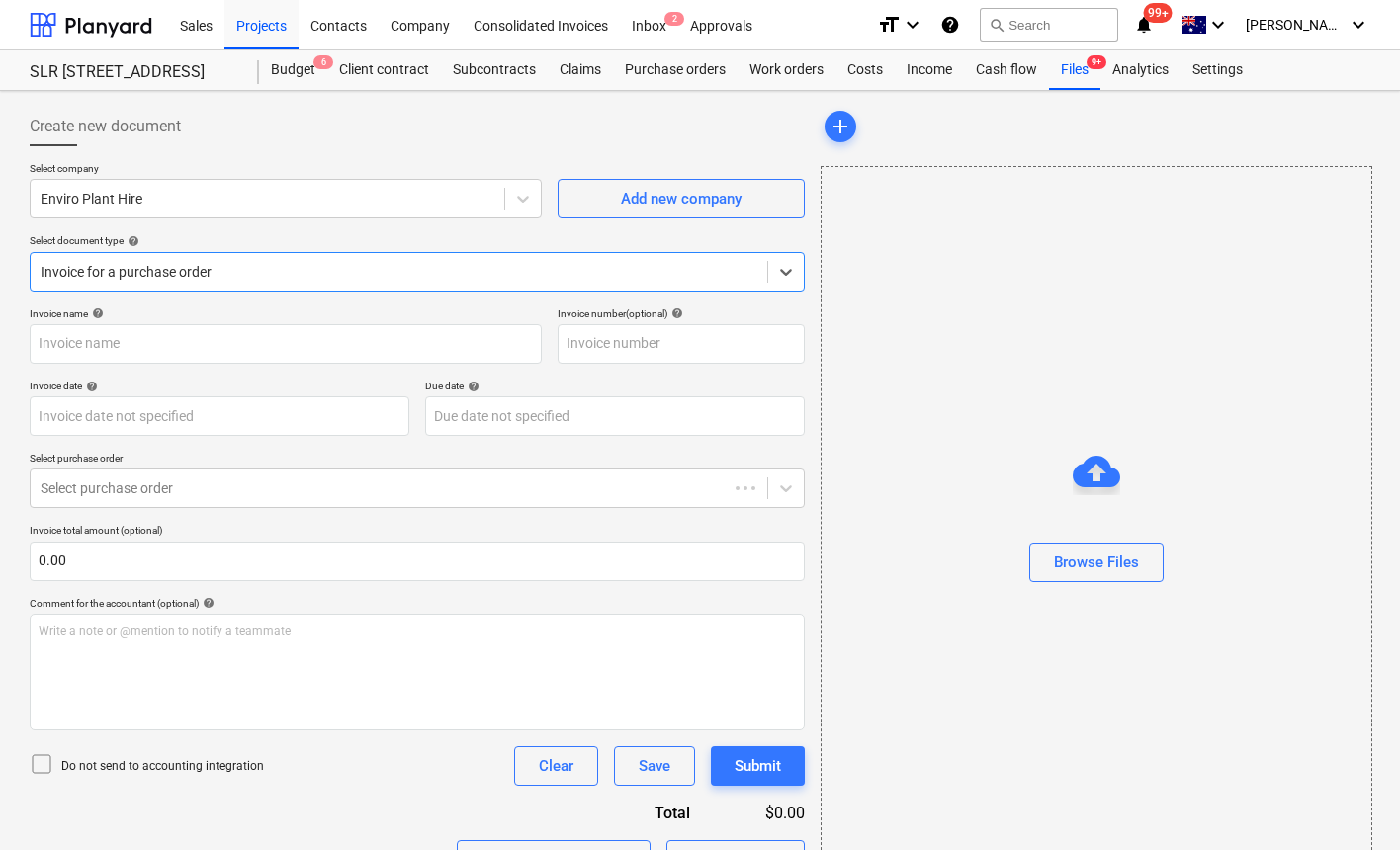 type on "INV250377" 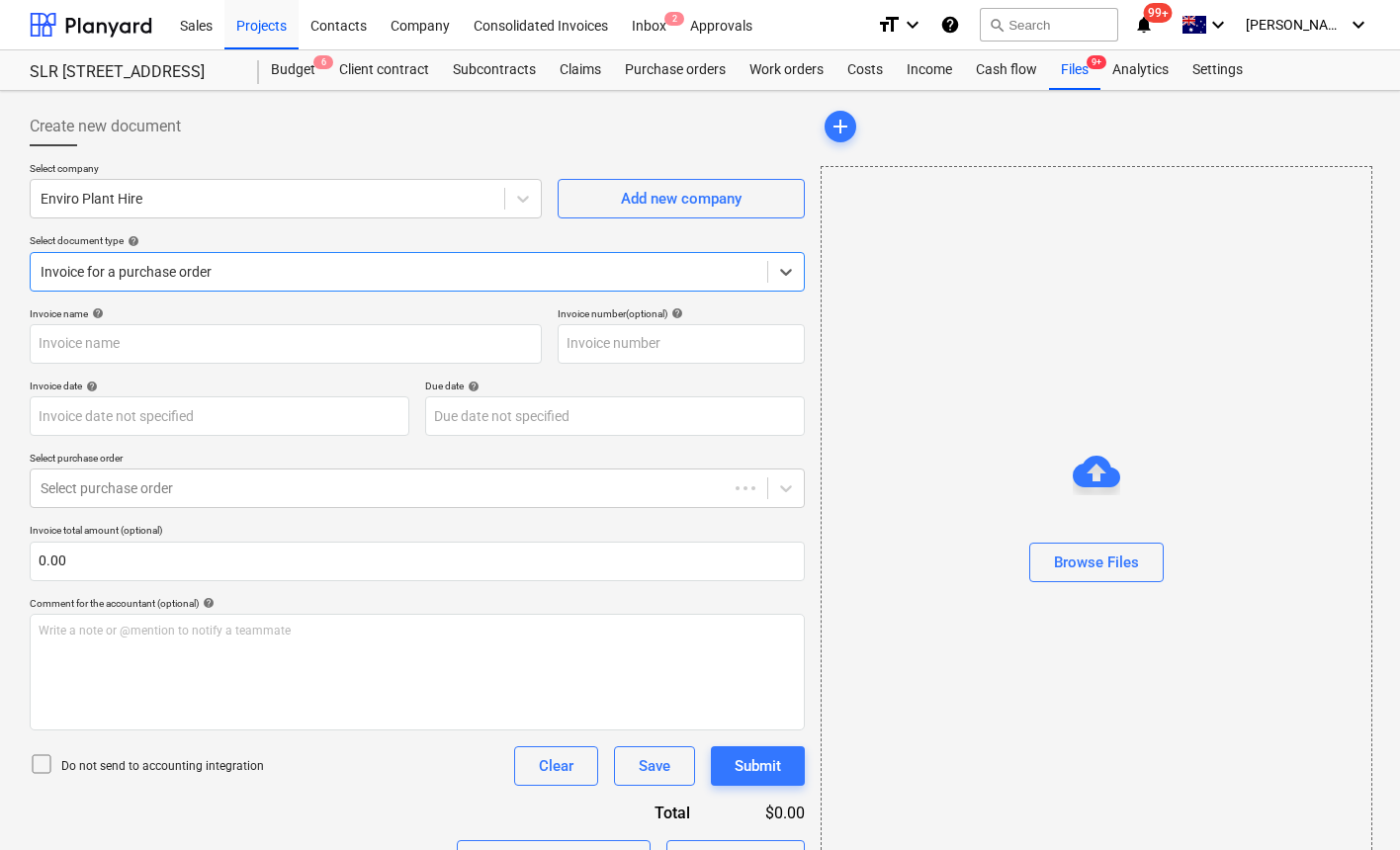 type on "INV250377" 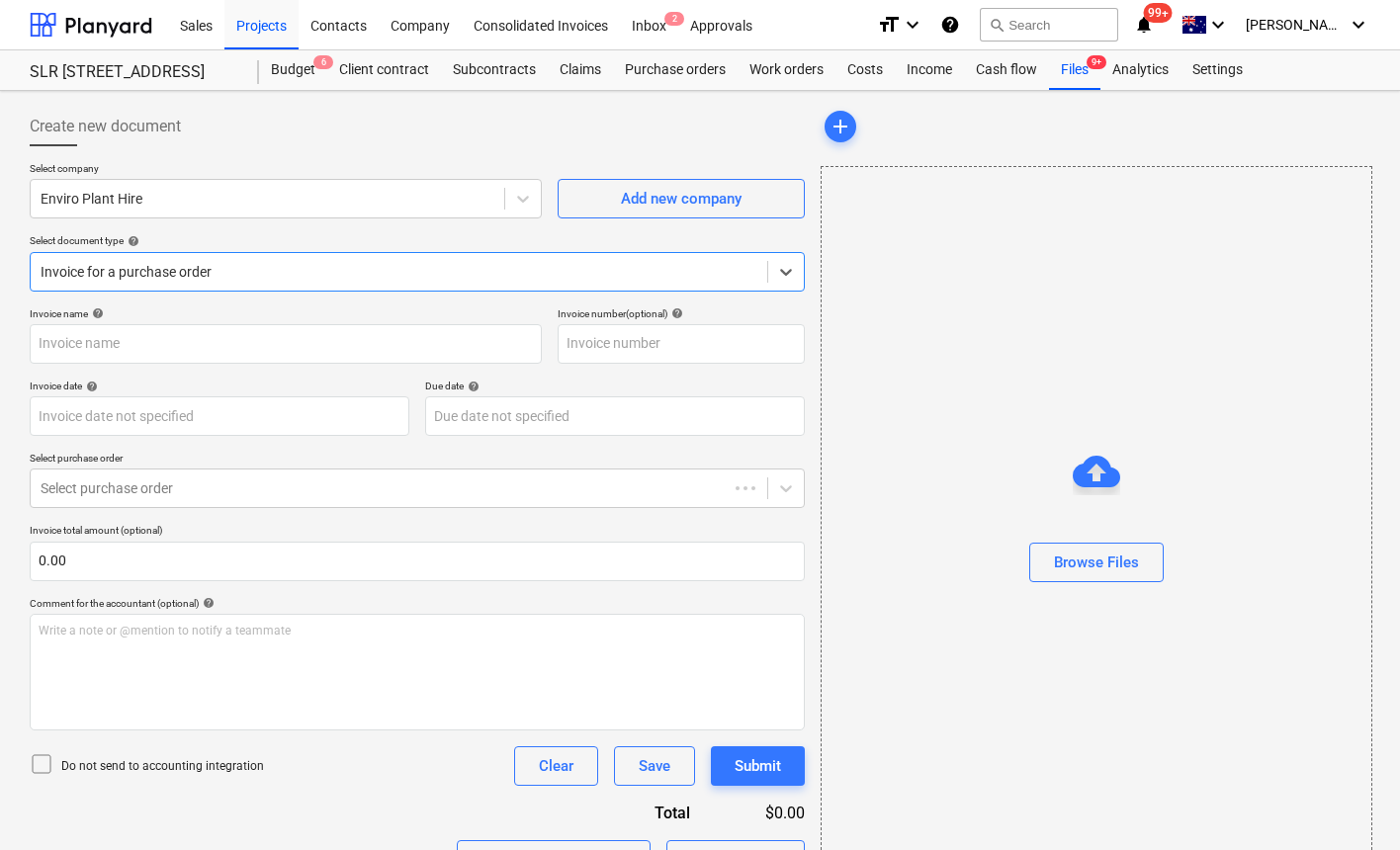 type on "30 Jun 2025" 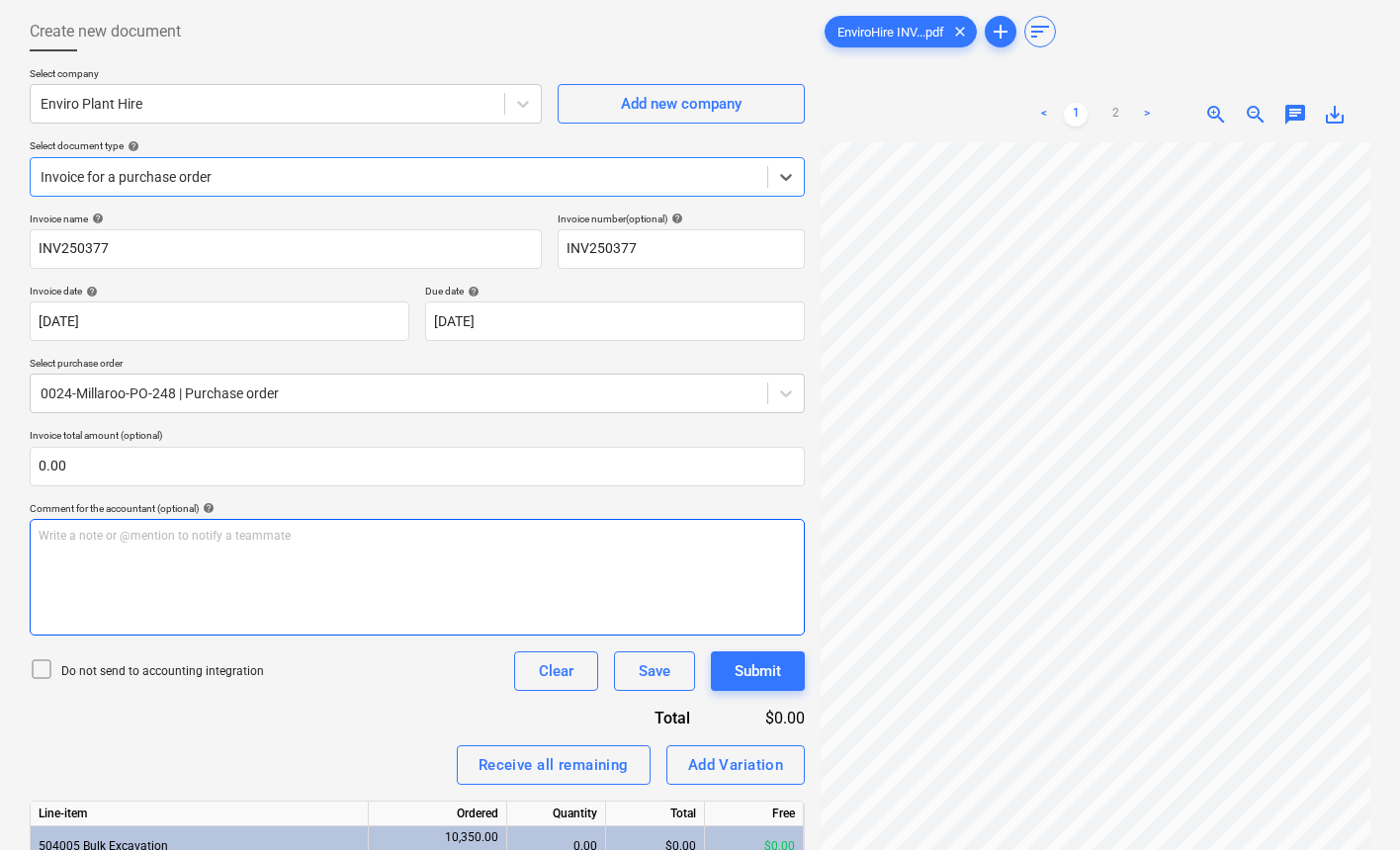 scroll, scrollTop: 144, scrollLeft: 0, axis: vertical 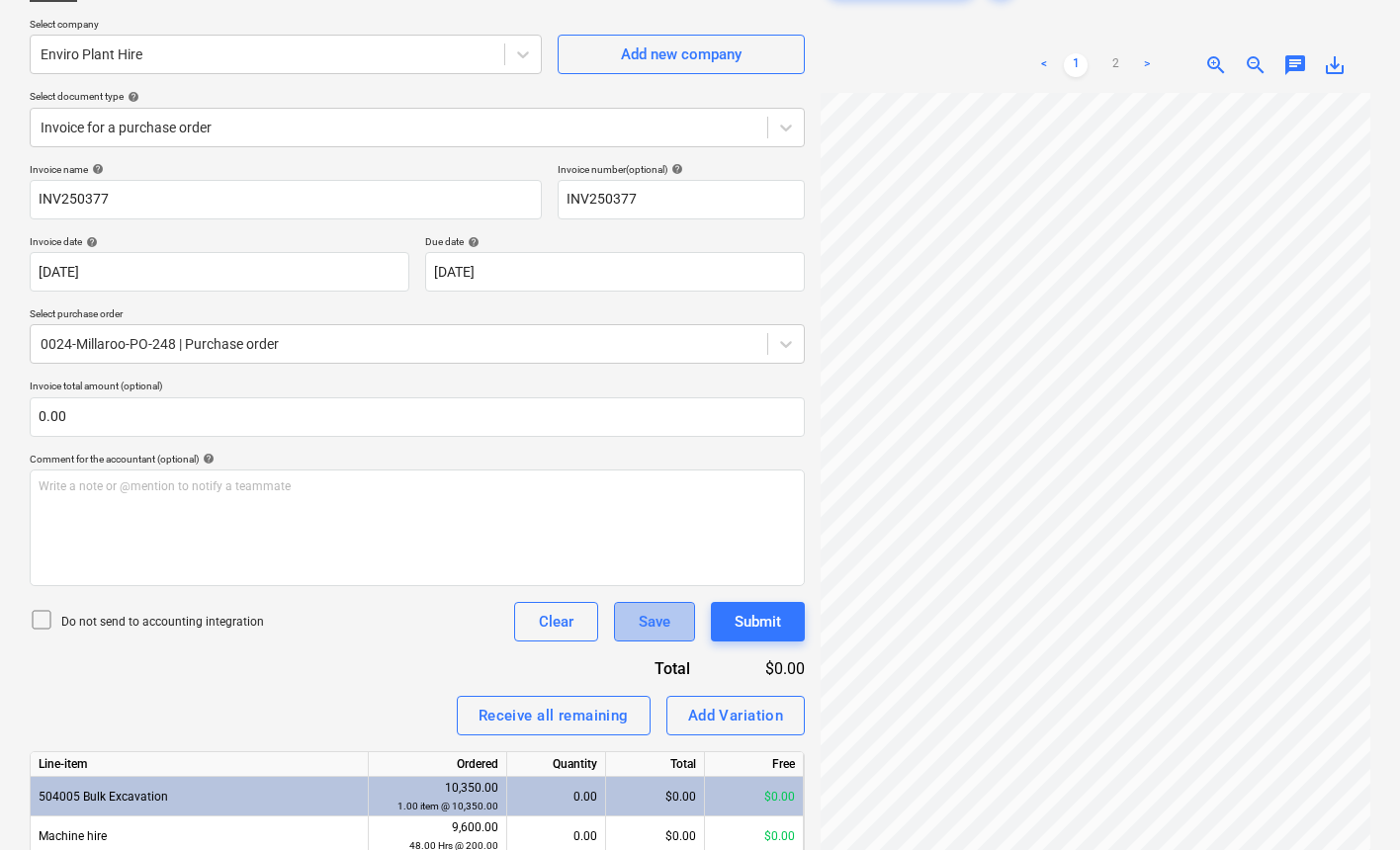click on "Save" at bounding box center [655, 622] 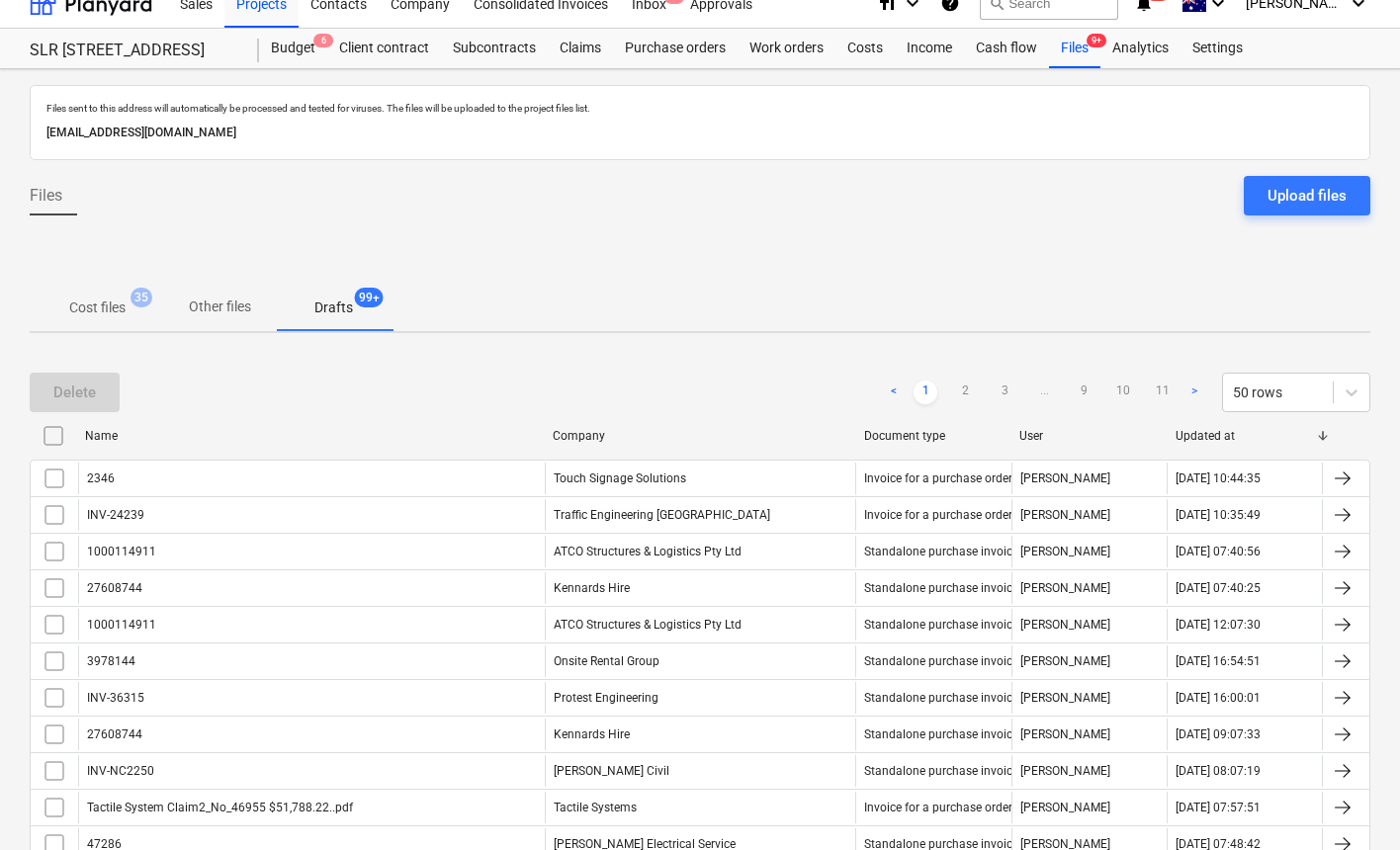 scroll, scrollTop: 0, scrollLeft: 0, axis: both 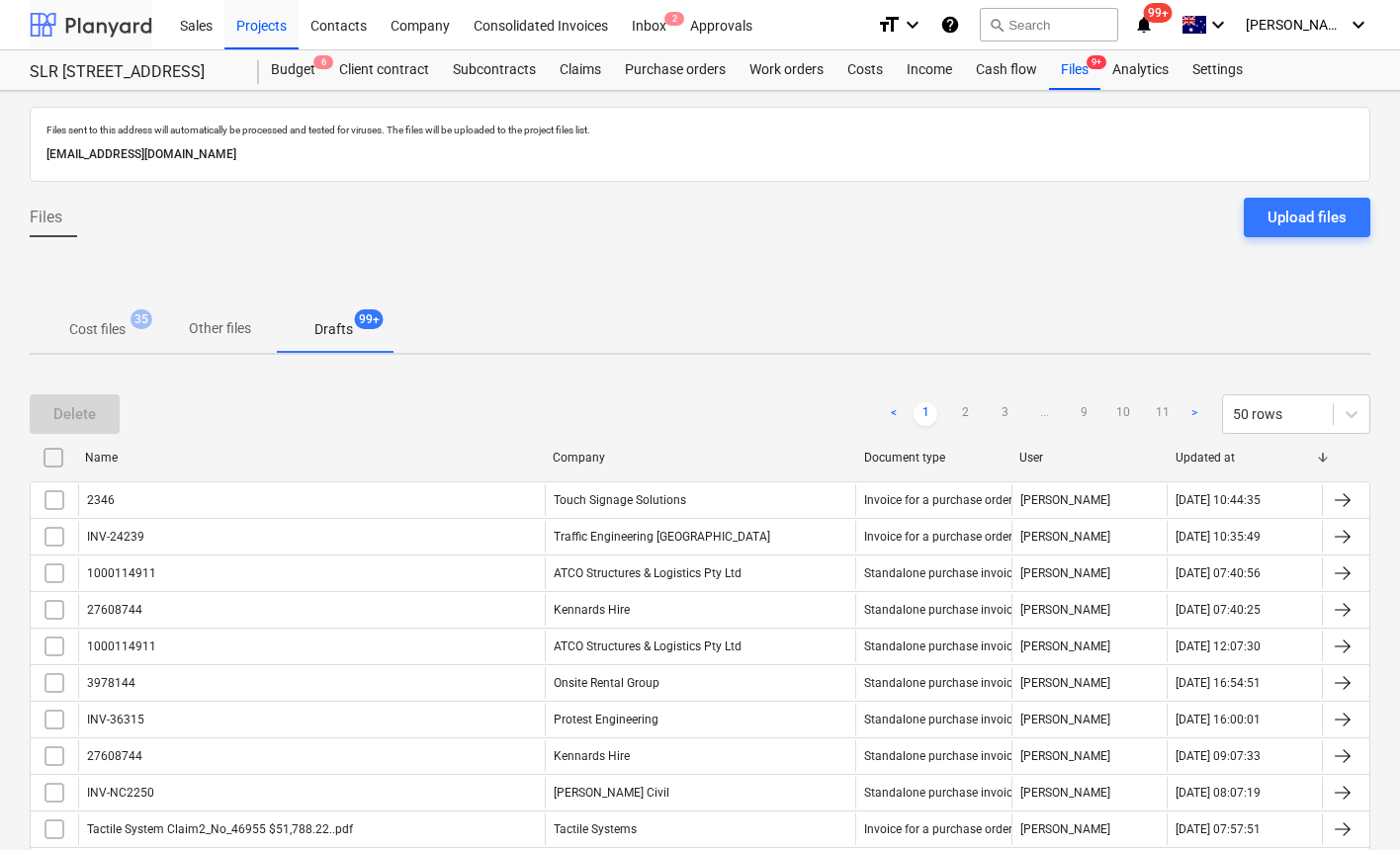 click at bounding box center (91, 25) 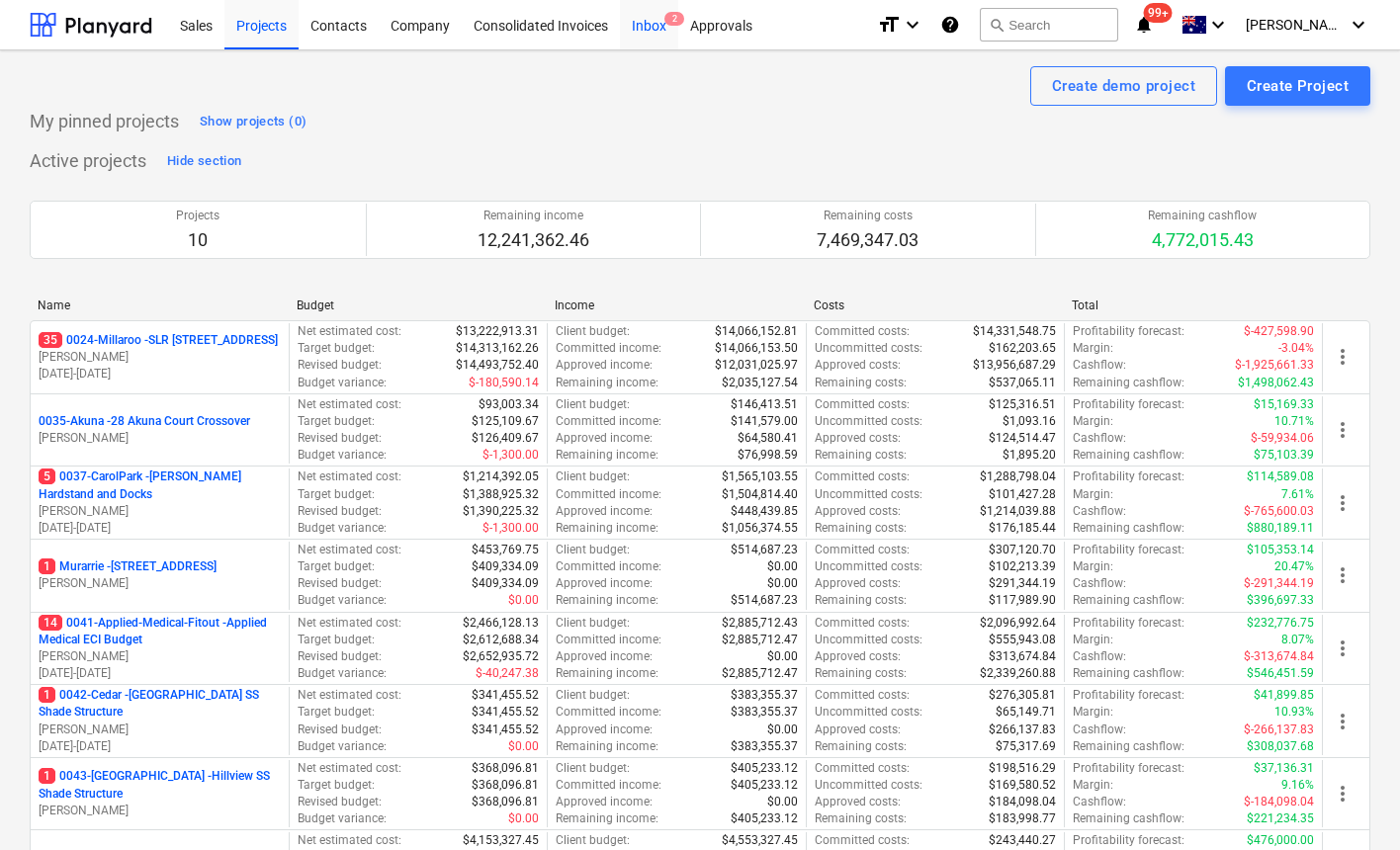 click on "Inbox 2" at bounding box center (649, 24) 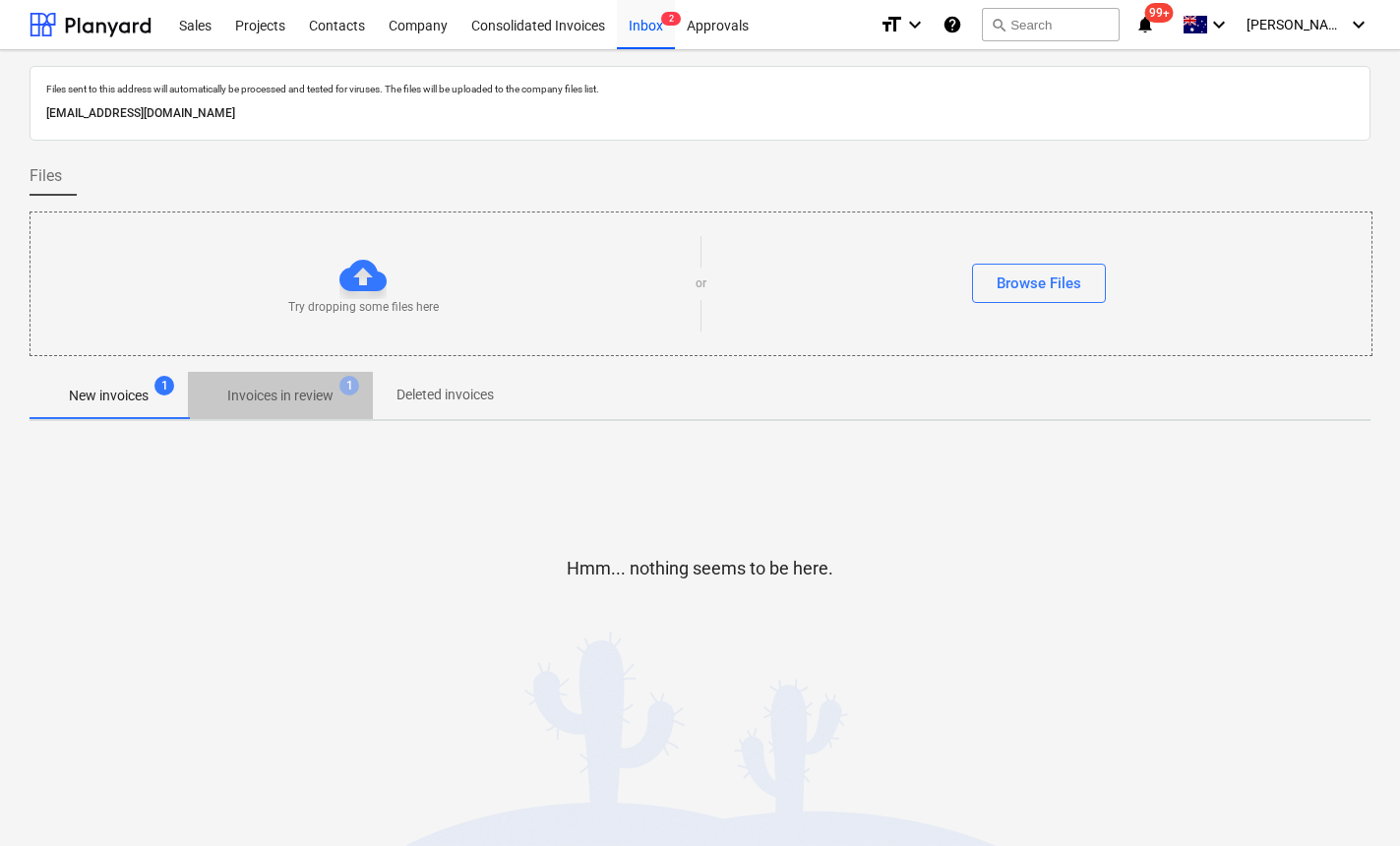 click on "Invoices in review" at bounding box center [280, 395] 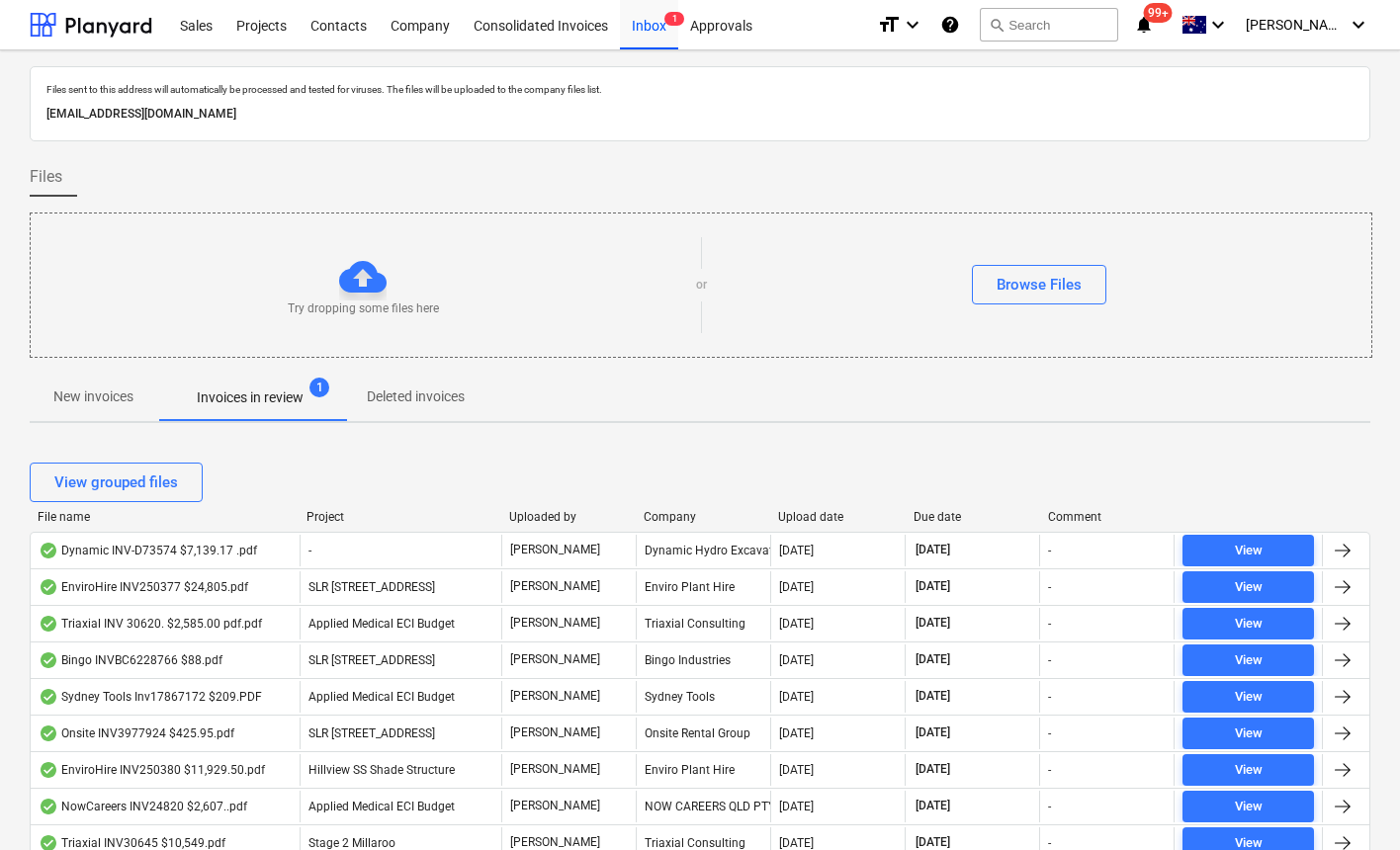 click on "Upload date" at bounding box center [837, 517] 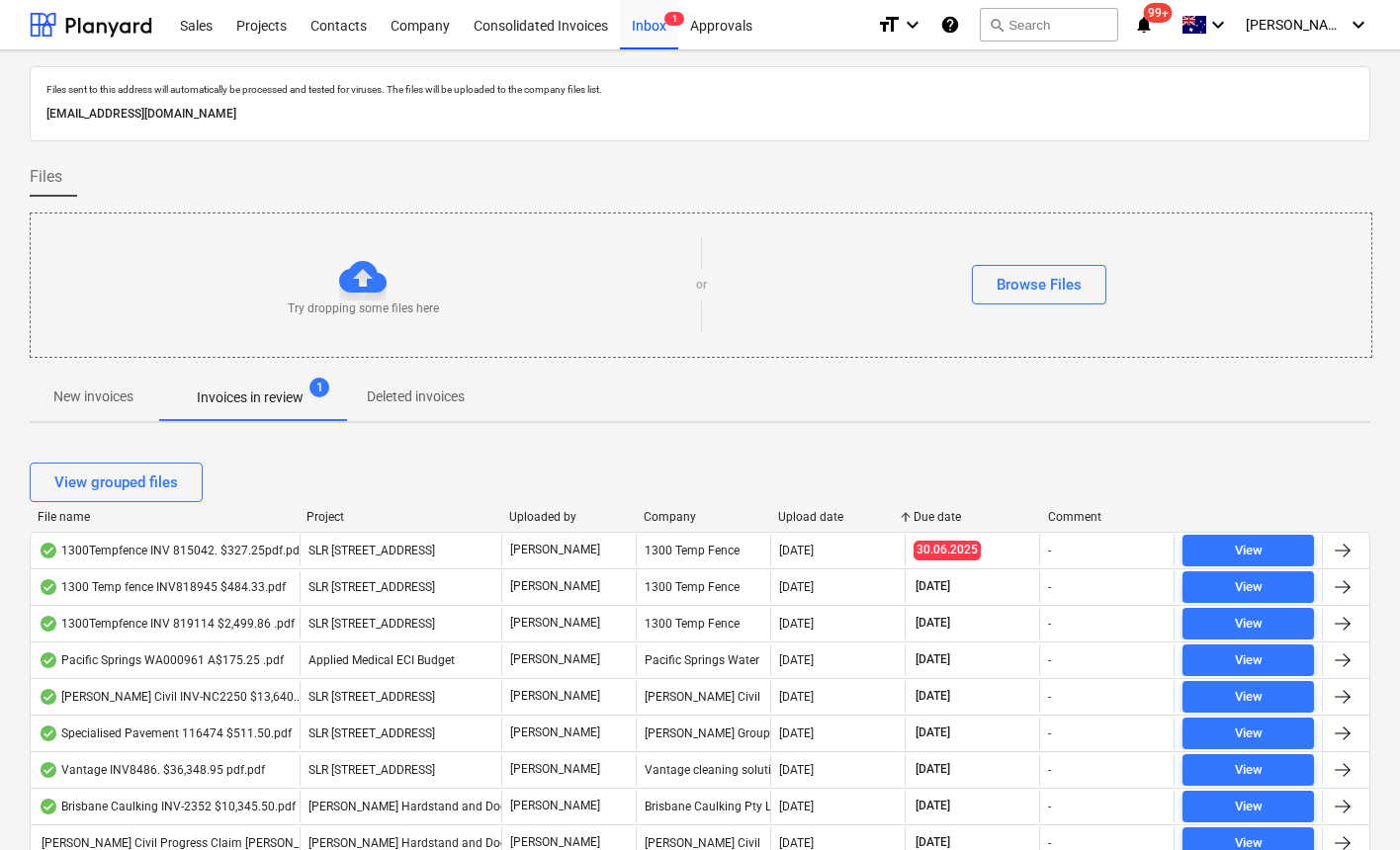 click on "Upload date" at bounding box center (837, 517) 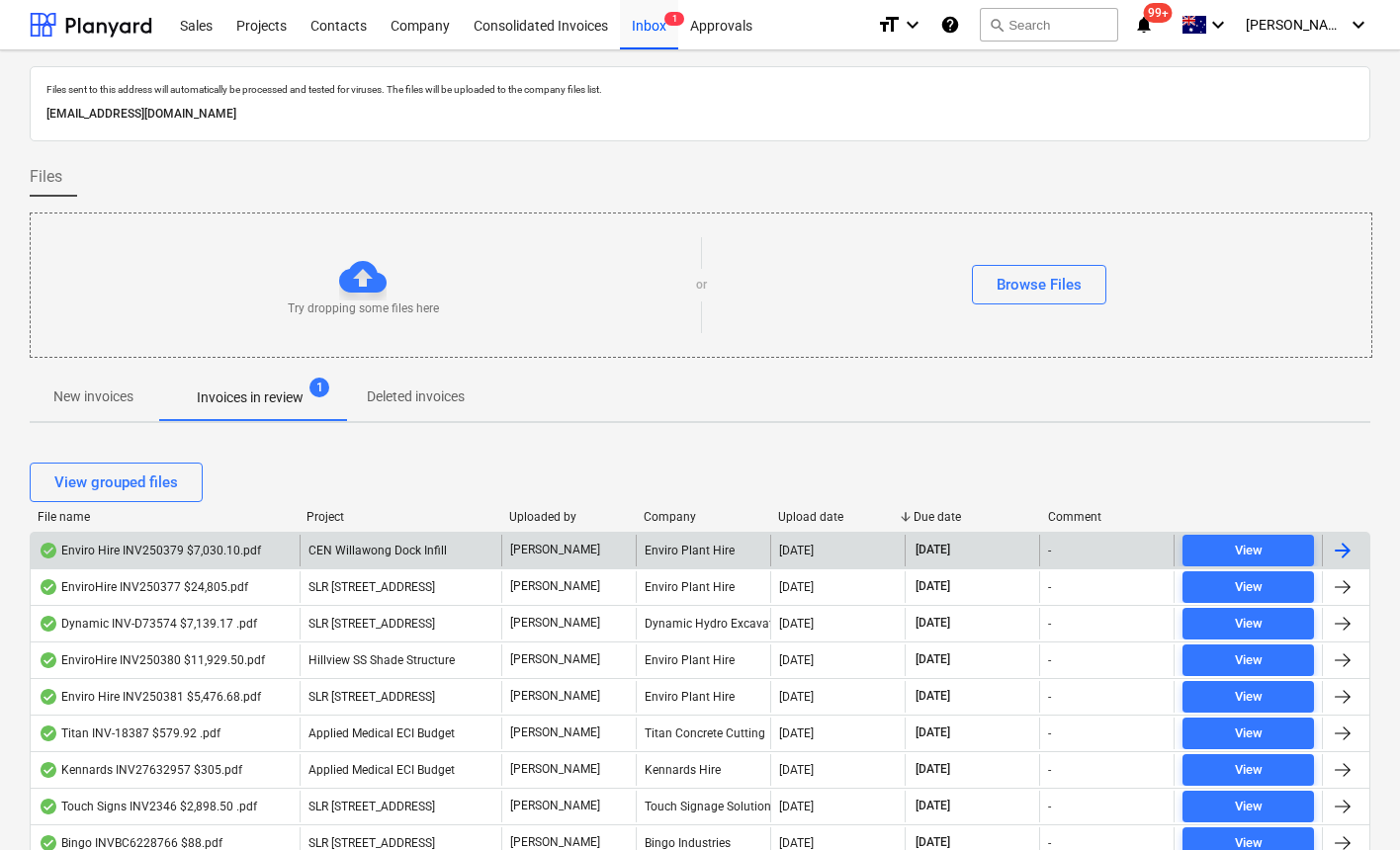 click on "Enviro Hire INV250379 $7,030.10.pdf" at bounding box center (149, 551) 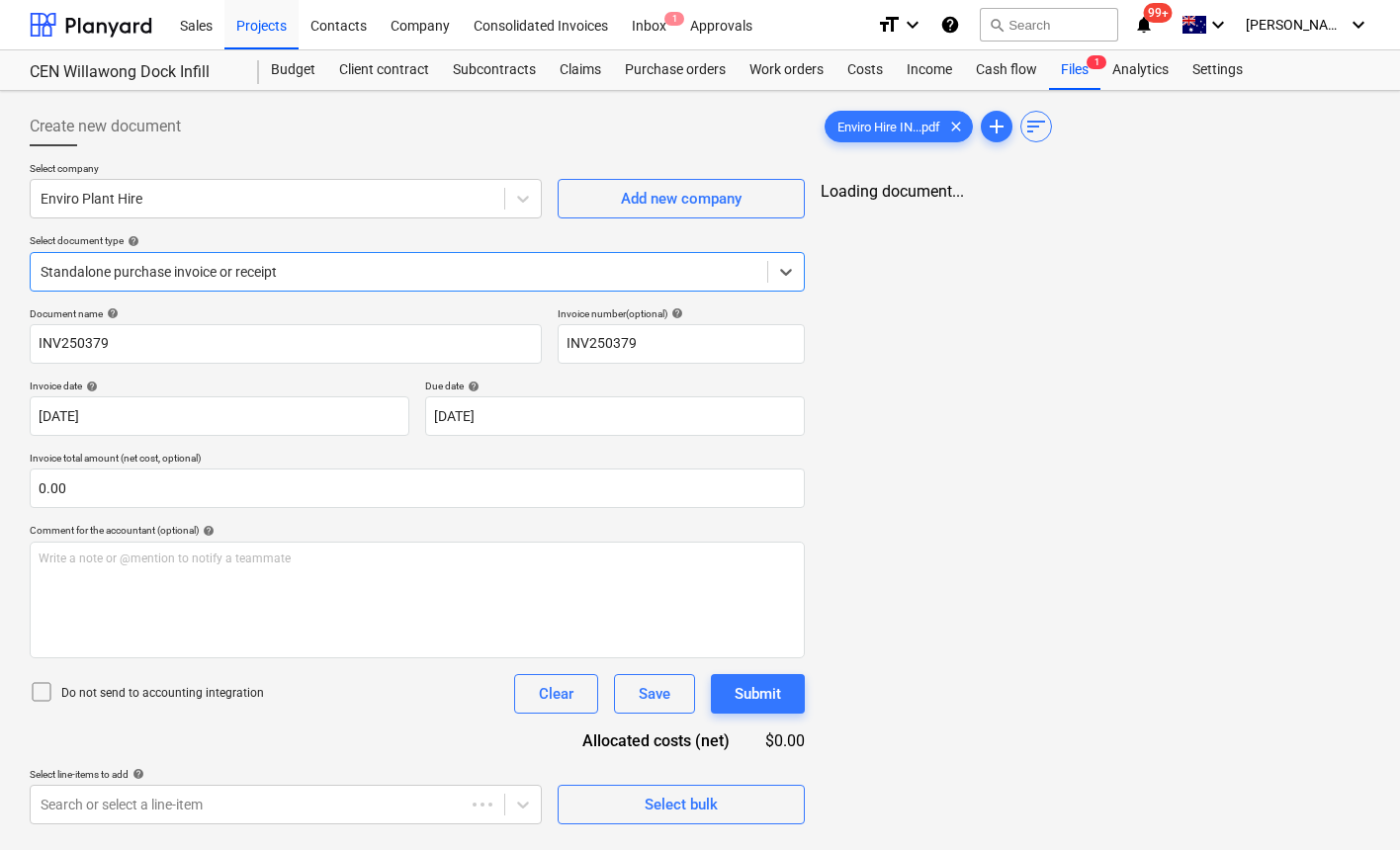 type on "INV250379" 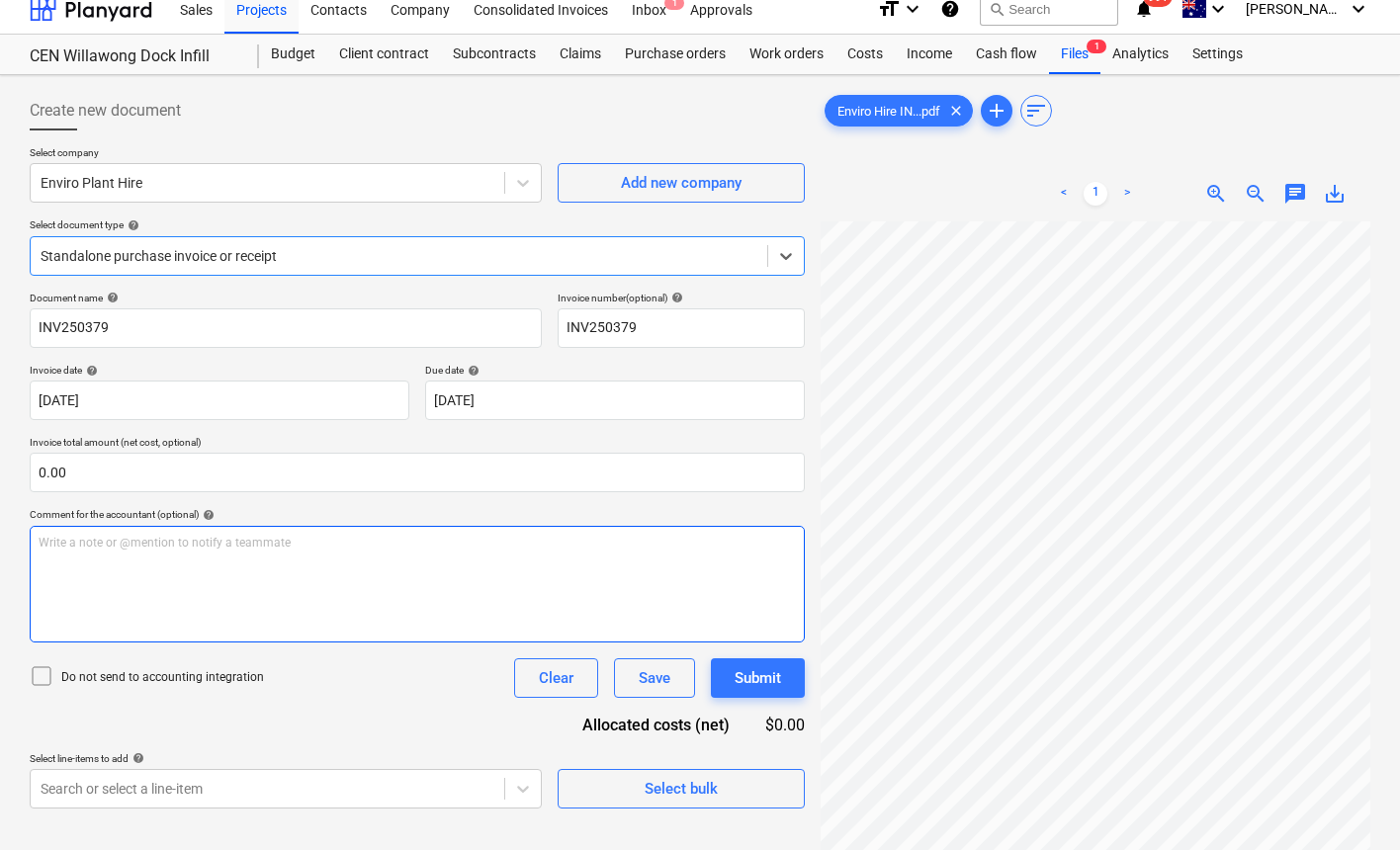 scroll, scrollTop: 15, scrollLeft: 0, axis: vertical 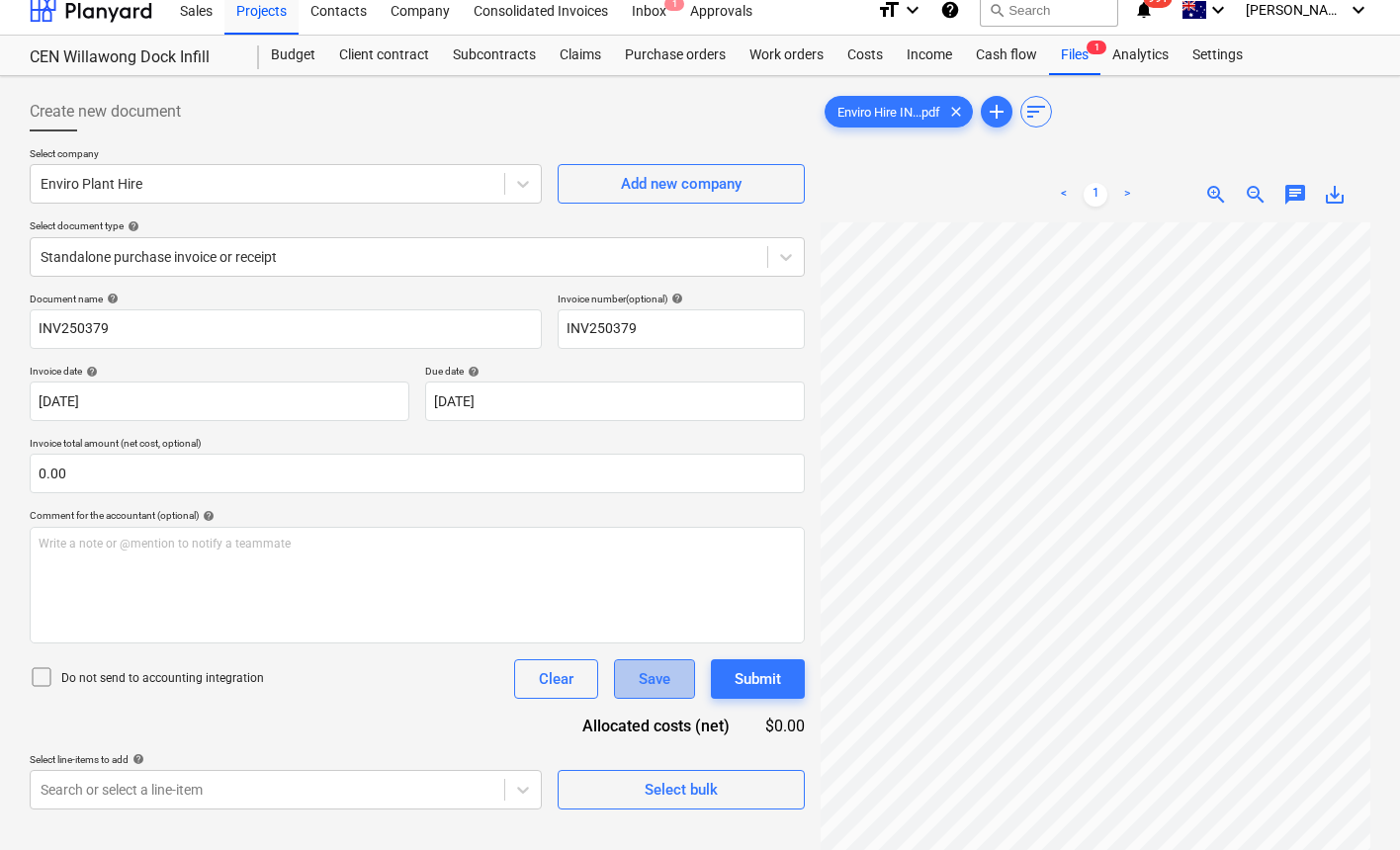 click on "Save" at bounding box center (655, 679) 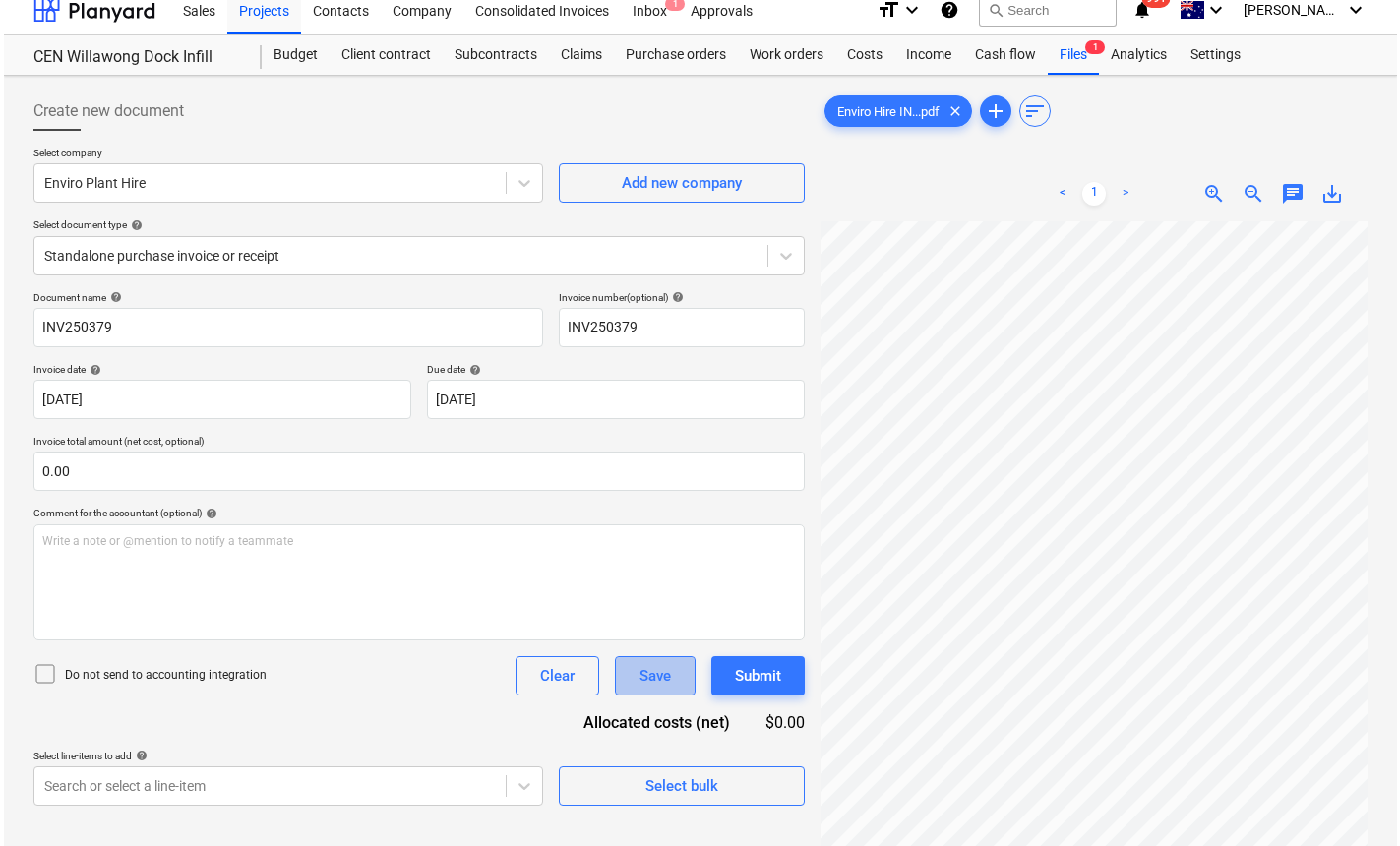 scroll, scrollTop: 0, scrollLeft: 0, axis: both 